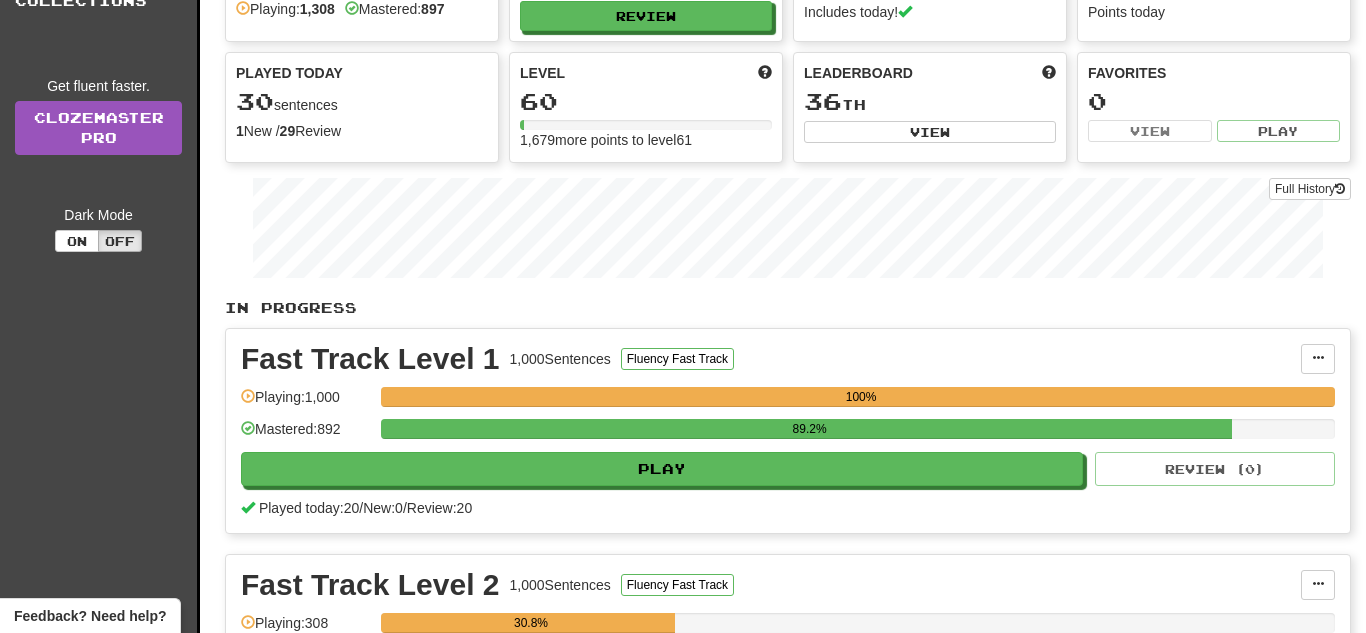 scroll, scrollTop: 0, scrollLeft: 0, axis: both 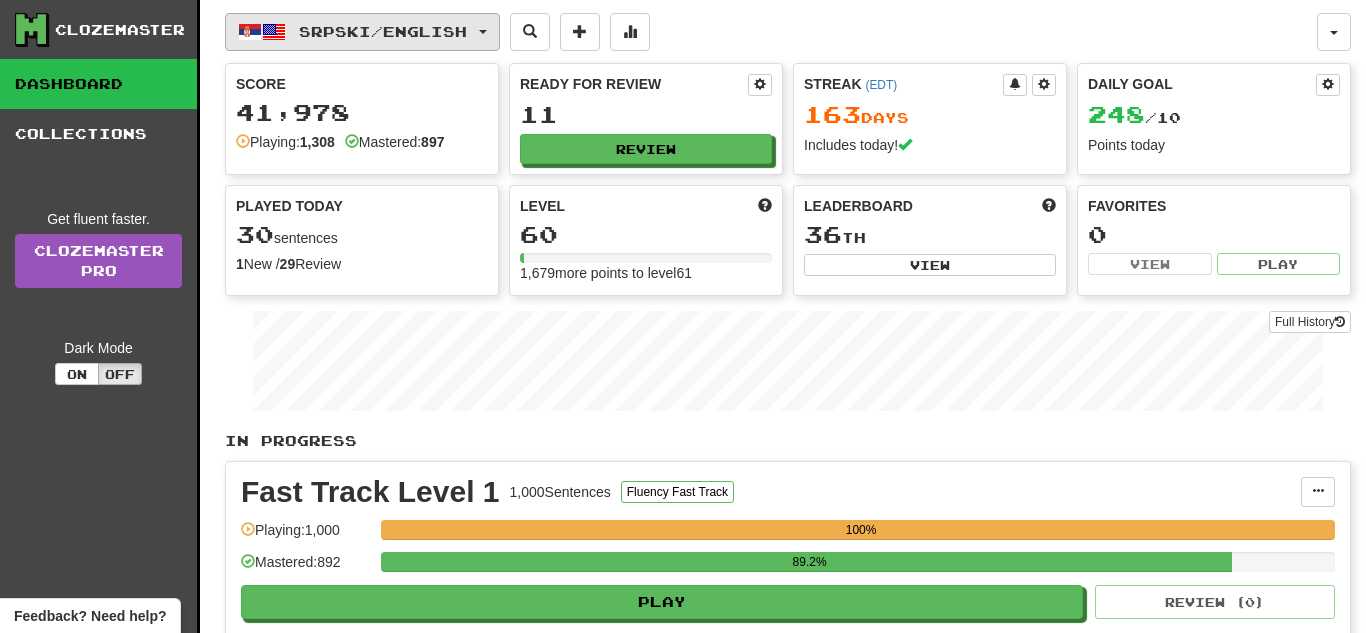 click on "Srpski  /  English" at bounding box center [383, 31] 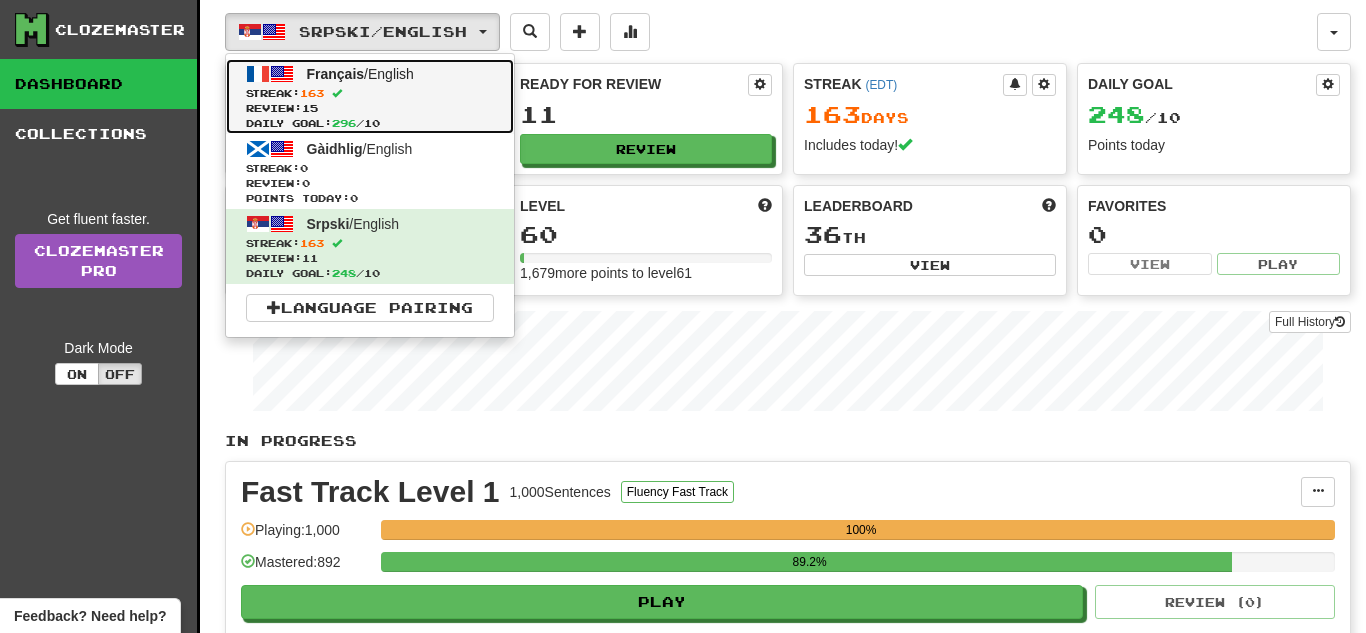 click on "Review:  15" at bounding box center [370, 108] 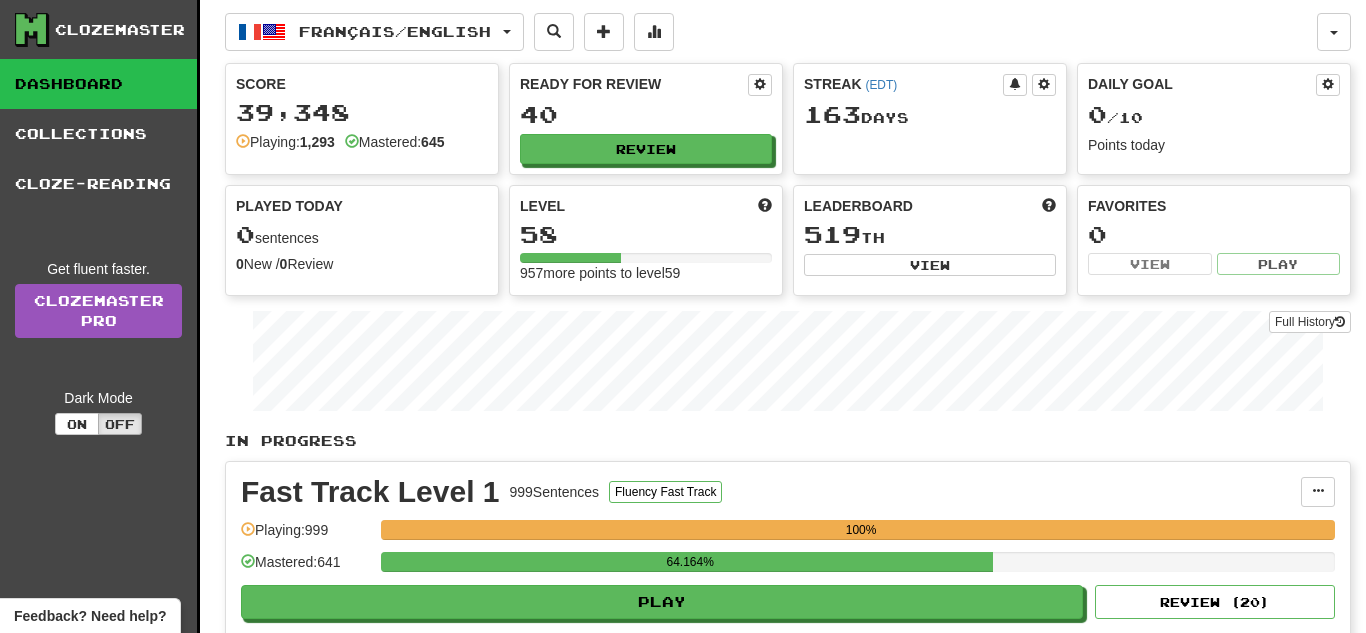 scroll, scrollTop: 0, scrollLeft: 0, axis: both 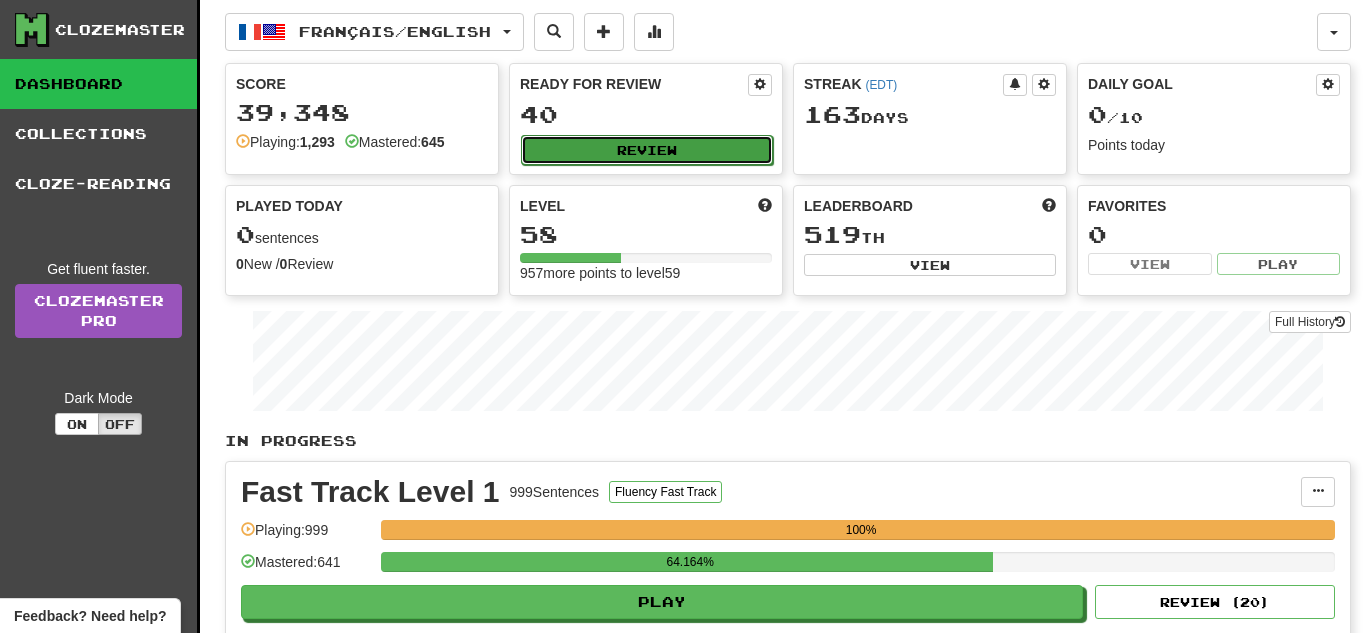 click on "Review" at bounding box center (647, 150) 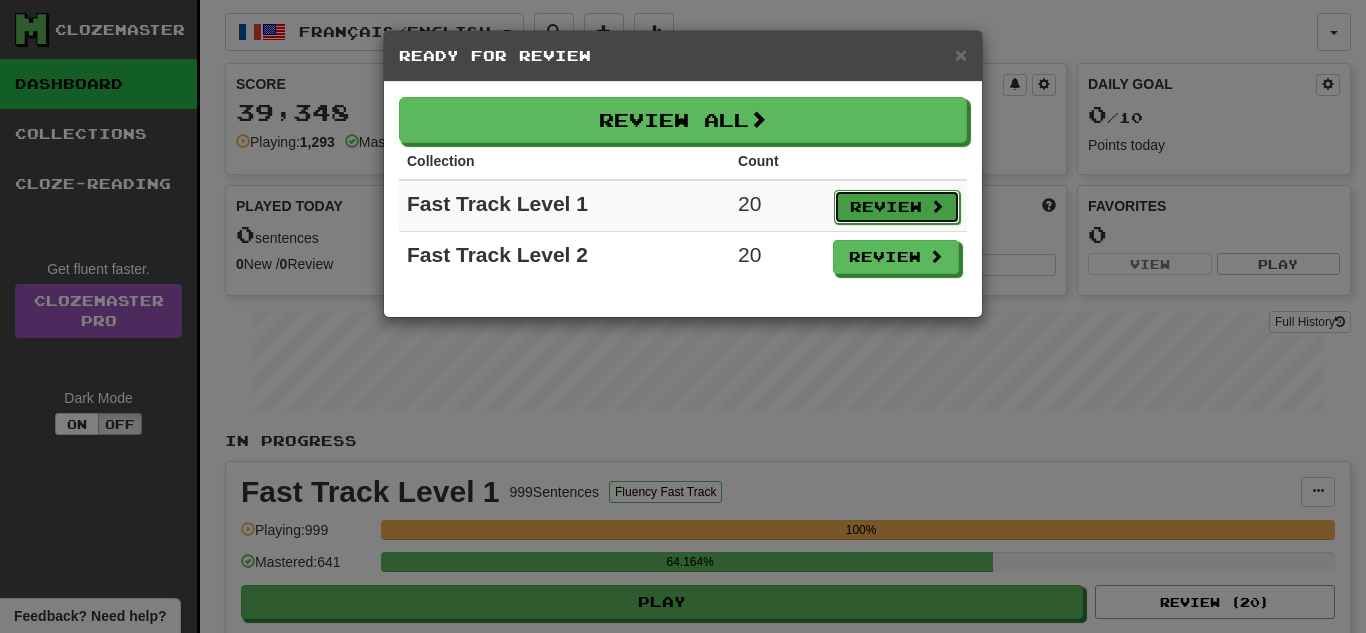 click on "Review" at bounding box center (897, 207) 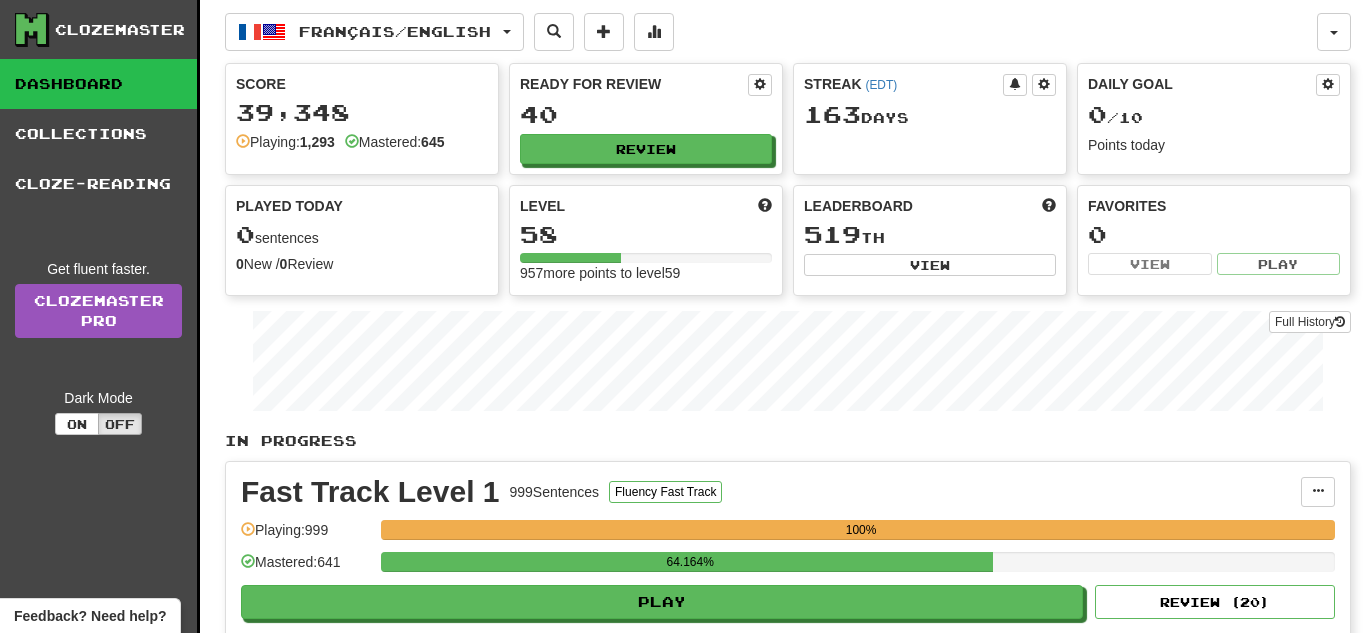 select on "**" 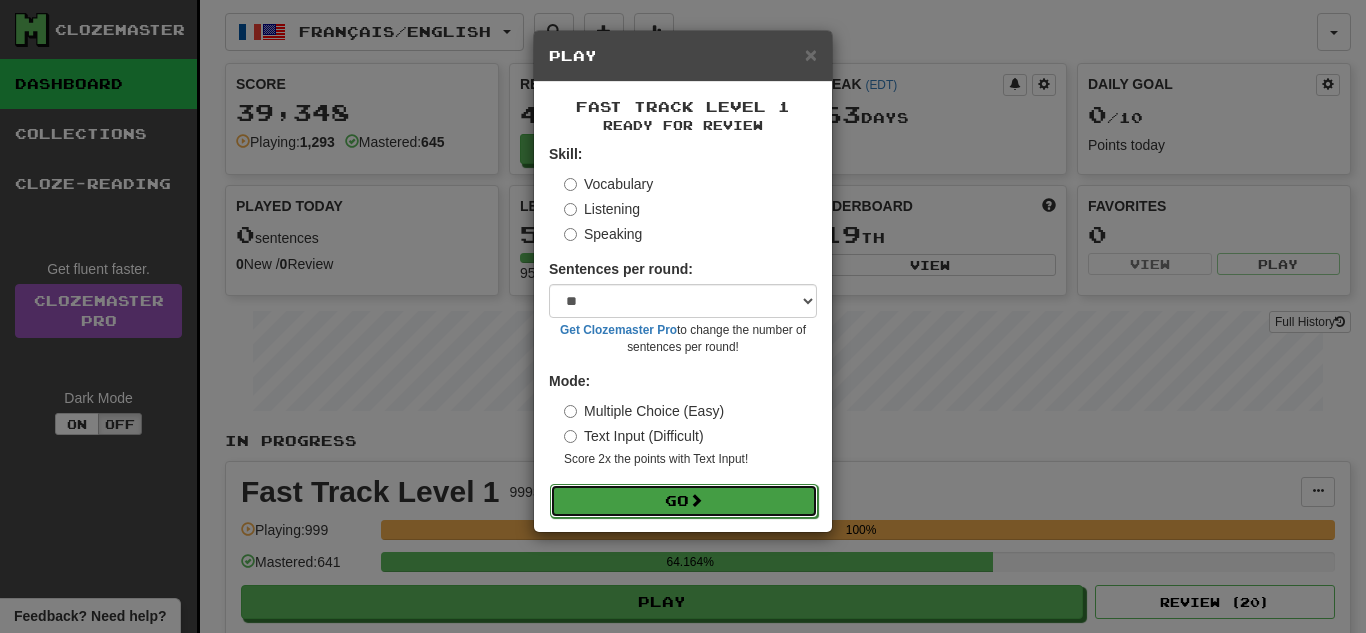 click on "Go" at bounding box center [684, 501] 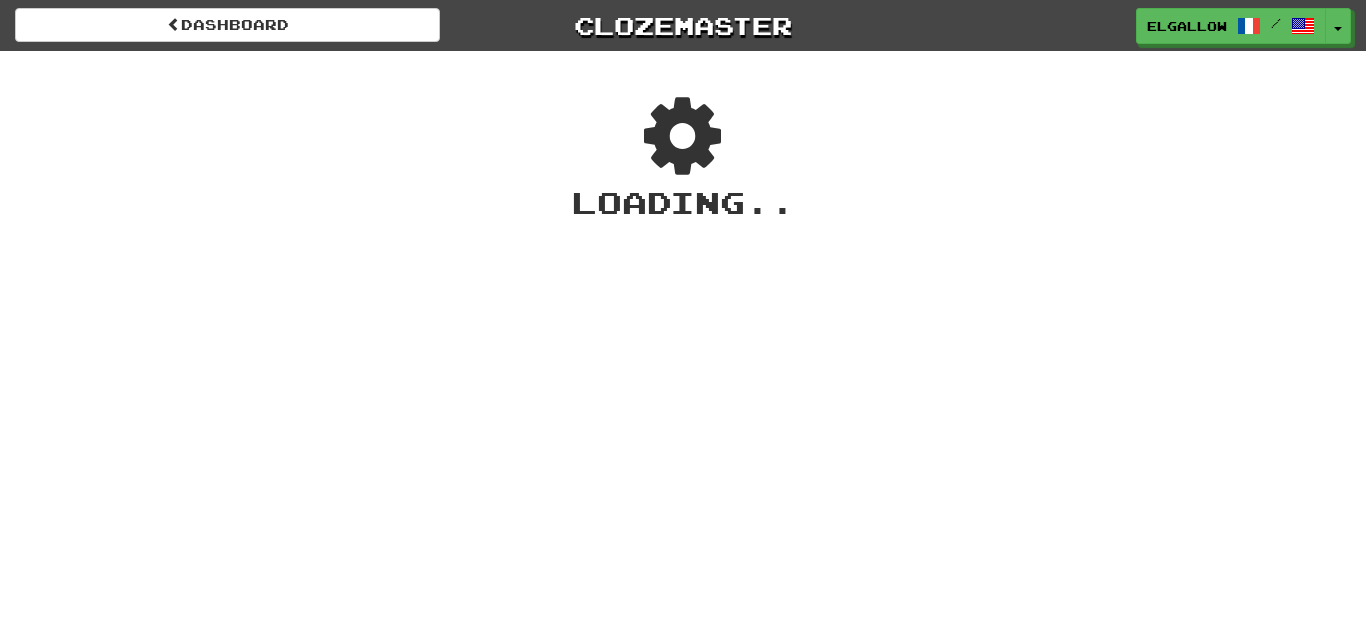 scroll, scrollTop: 0, scrollLeft: 0, axis: both 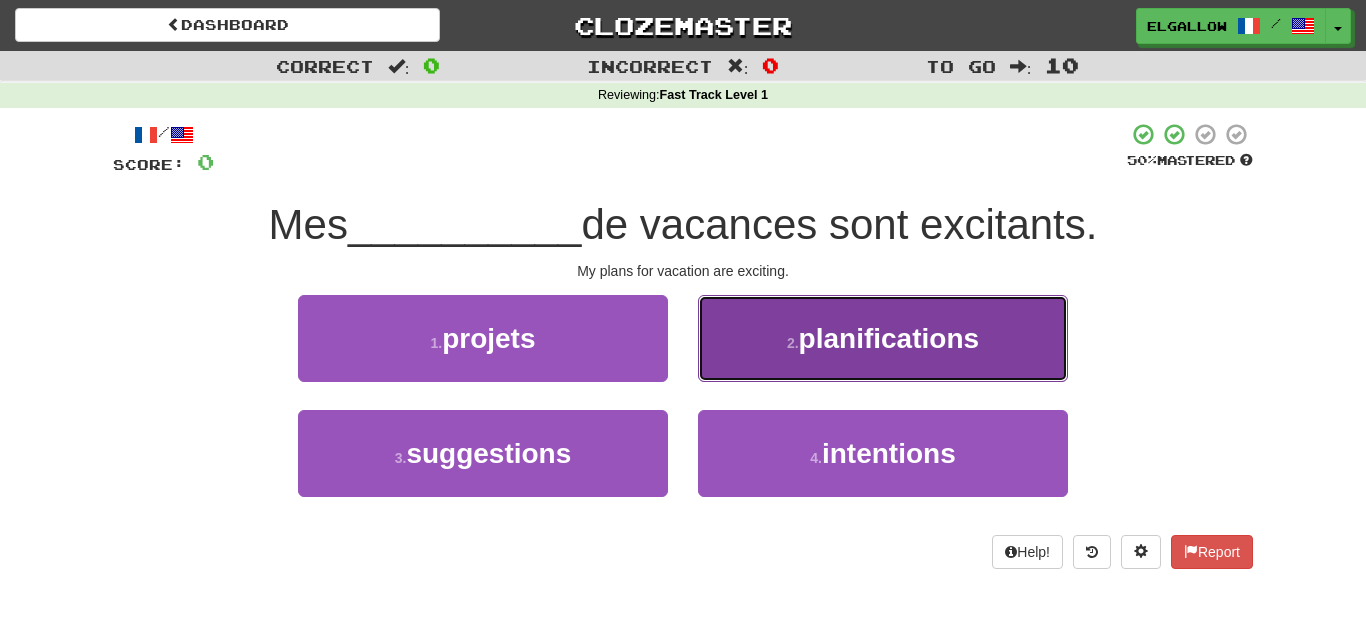click on "planifications" at bounding box center [889, 338] 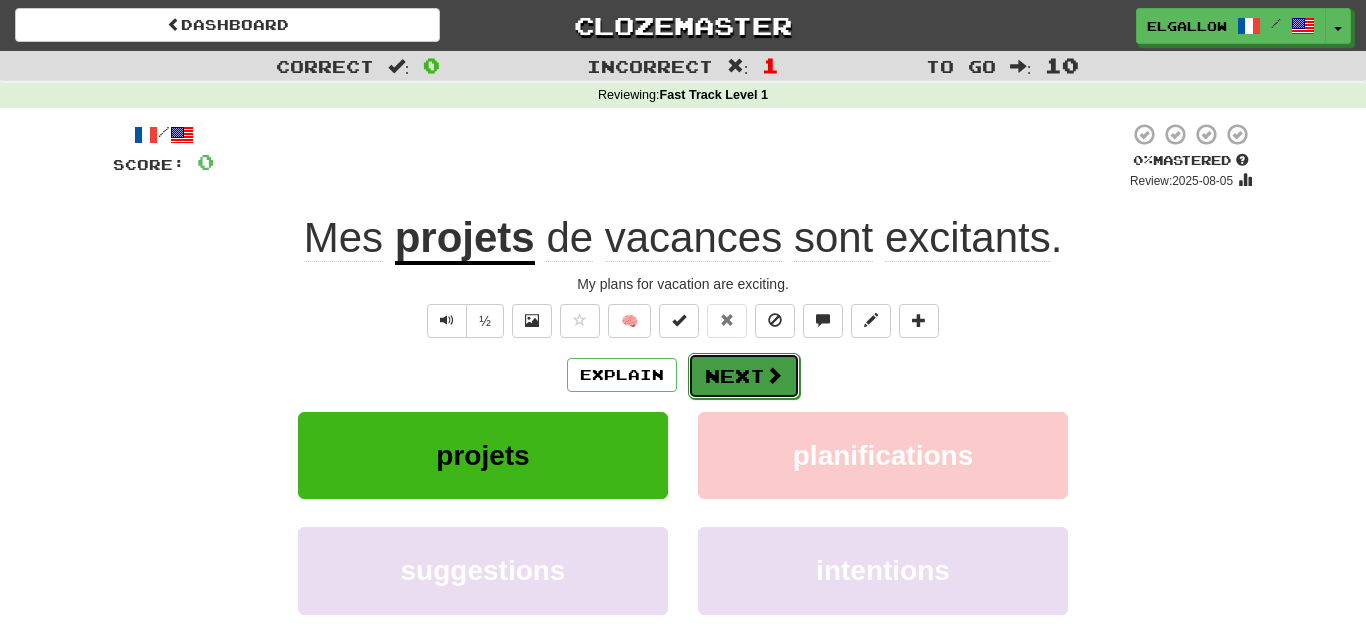 click on "Next" at bounding box center (744, 376) 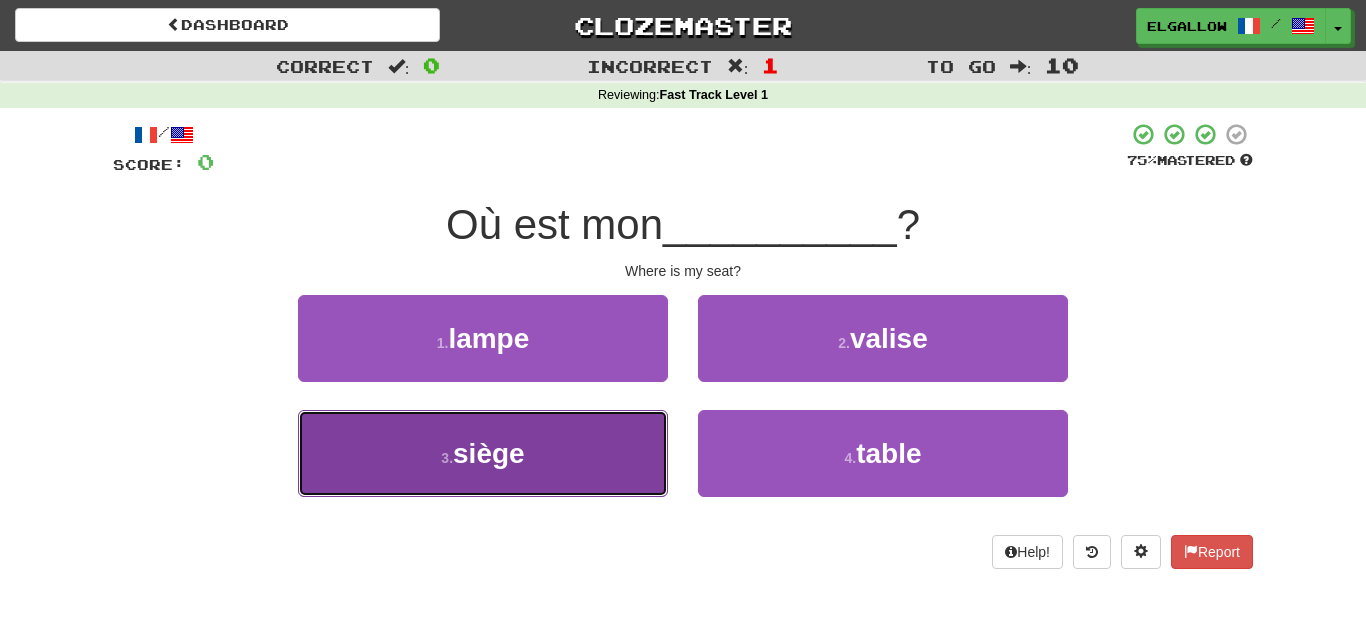 click on "3 .  siège" at bounding box center [483, 453] 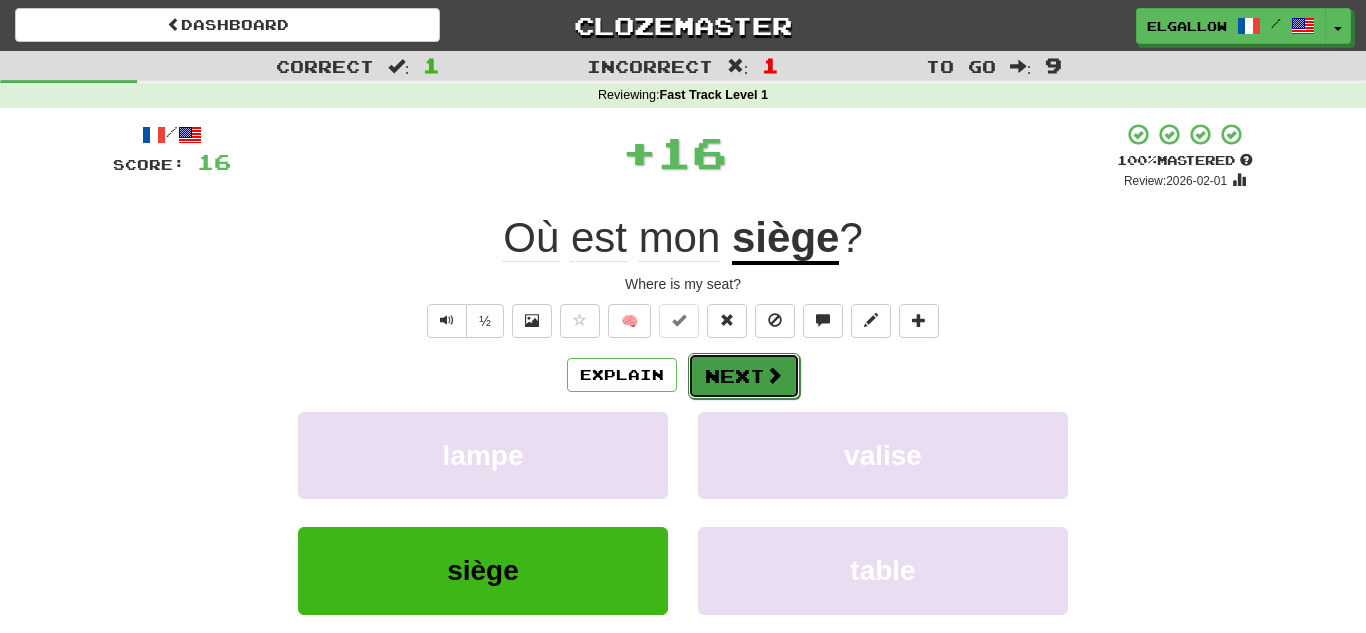 click at bounding box center [774, 375] 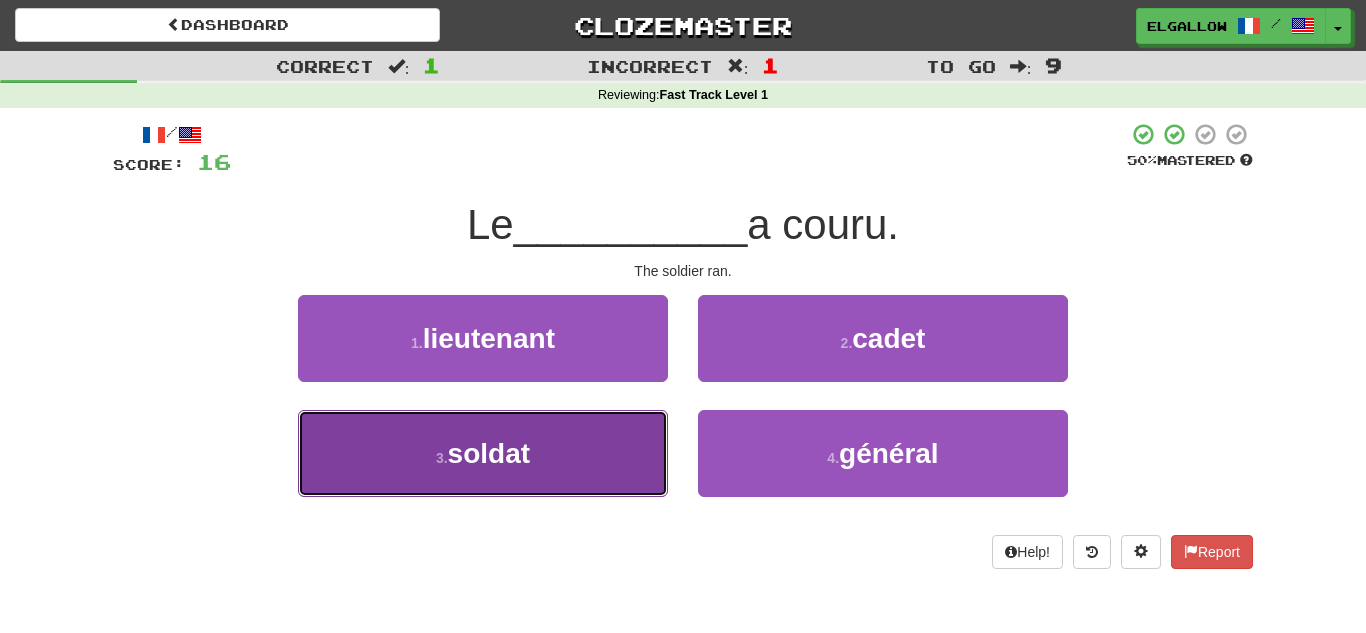 click on "3 .  soldat" at bounding box center (483, 453) 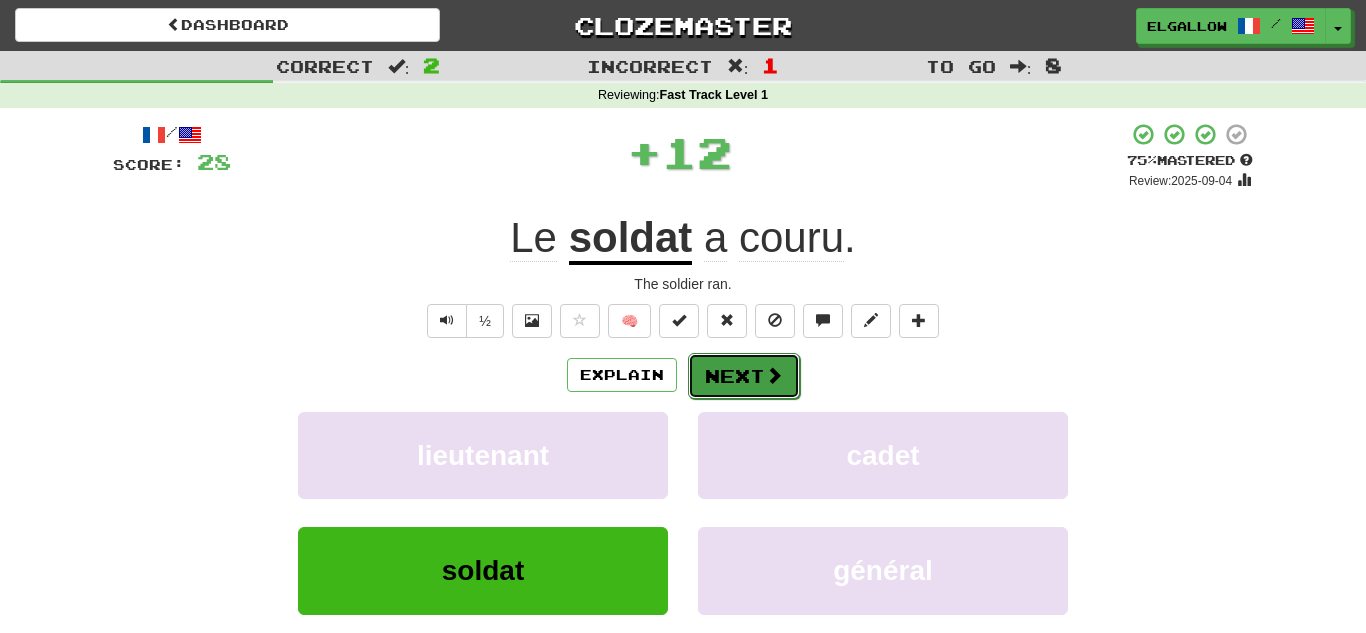 click at bounding box center (774, 375) 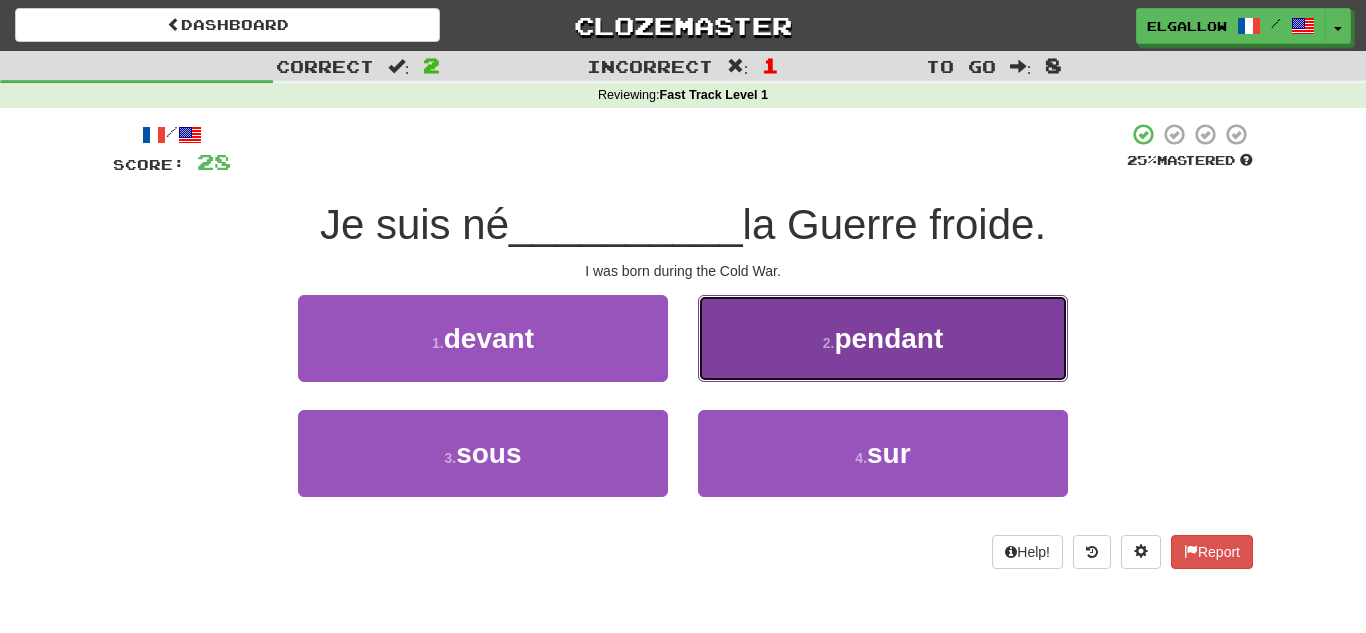 click on "2 .  pendant" at bounding box center [883, 338] 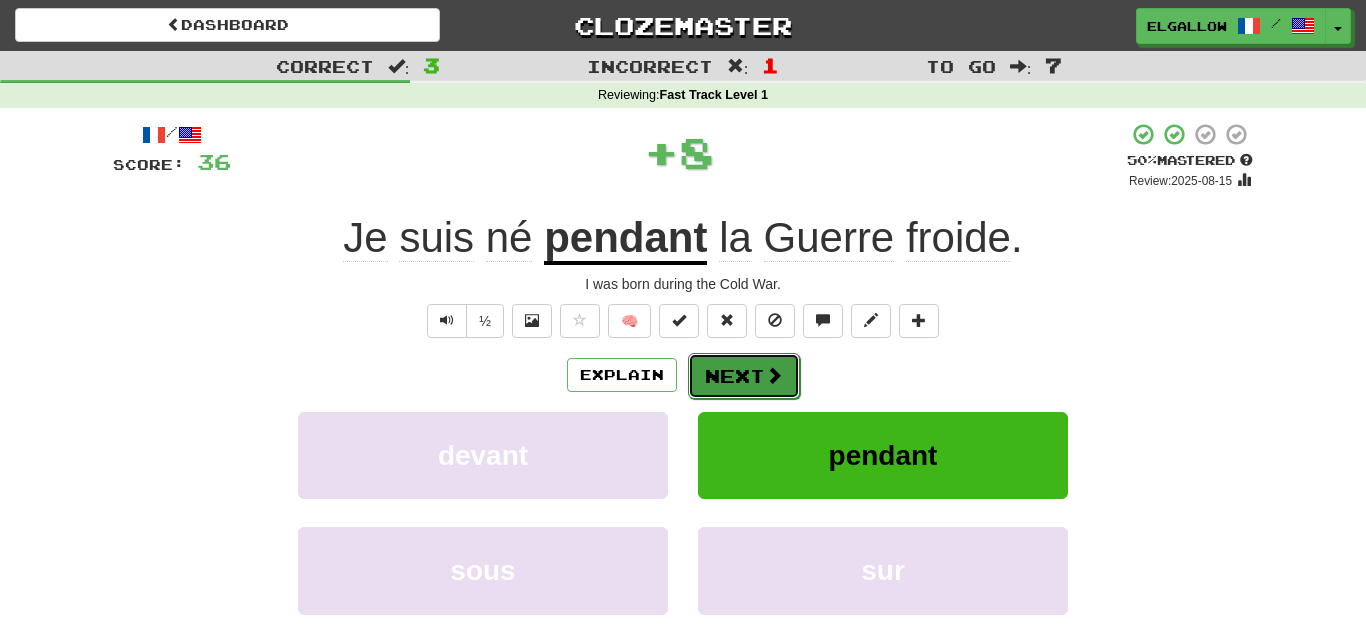 click at bounding box center [774, 375] 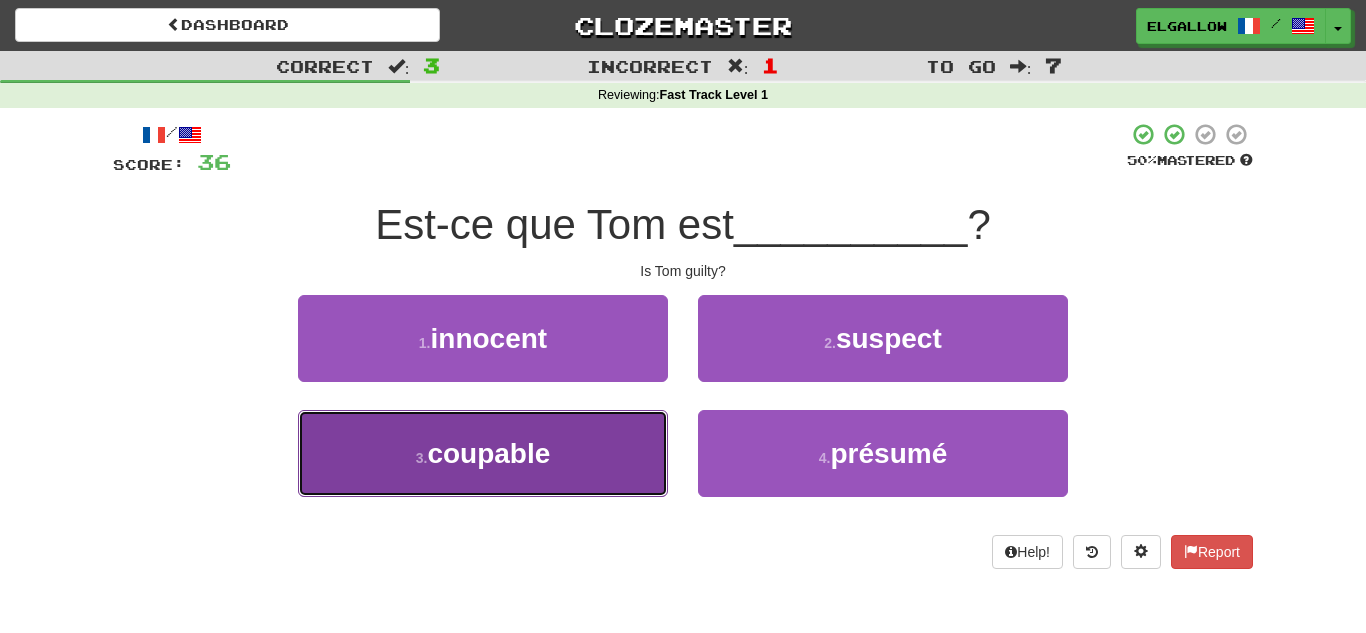 click on "3 .  coupable" at bounding box center (483, 453) 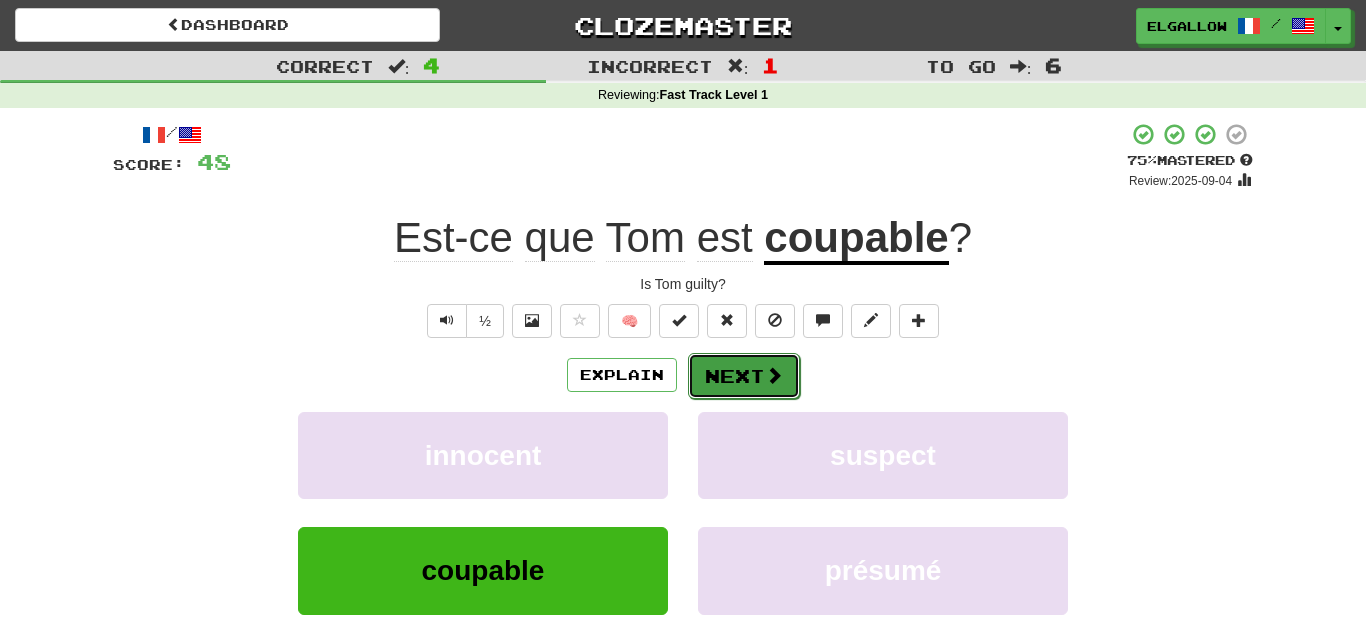 click on "Next" at bounding box center (744, 376) 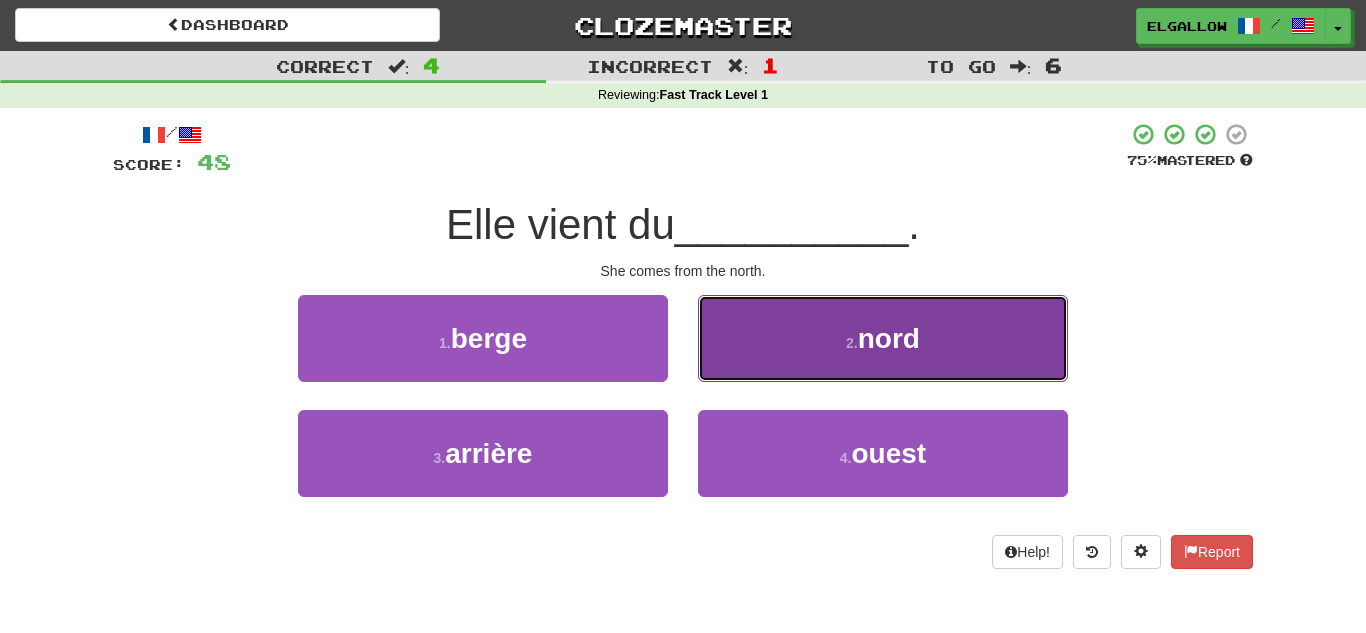 click on "2 .  nord" at bounding box center (883, 338) 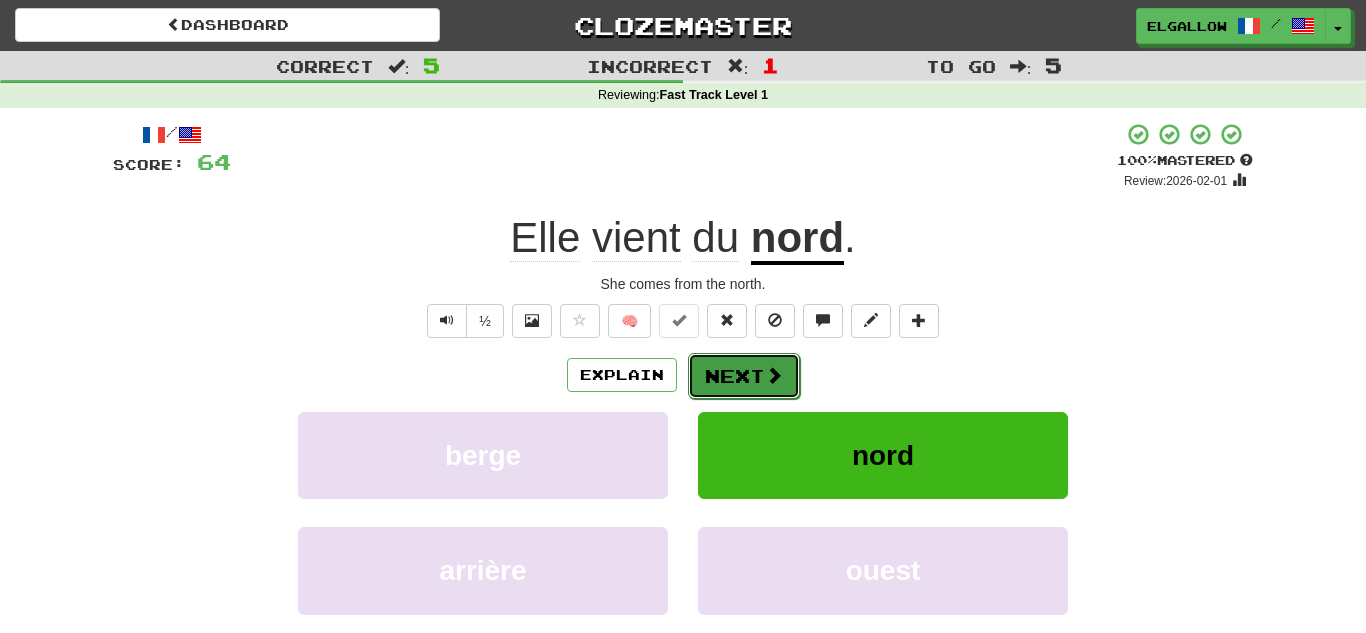 click at bounding box center (774, 375) 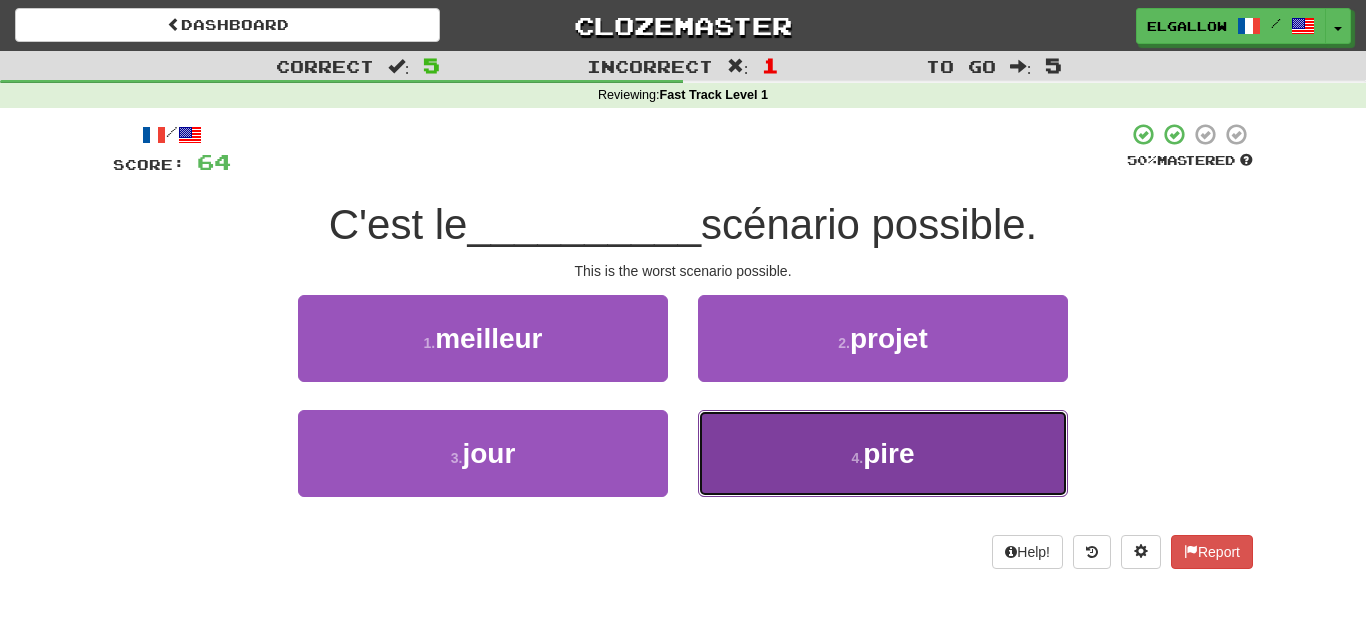 click on "4 .  pire" at bounding box center (883, 453) 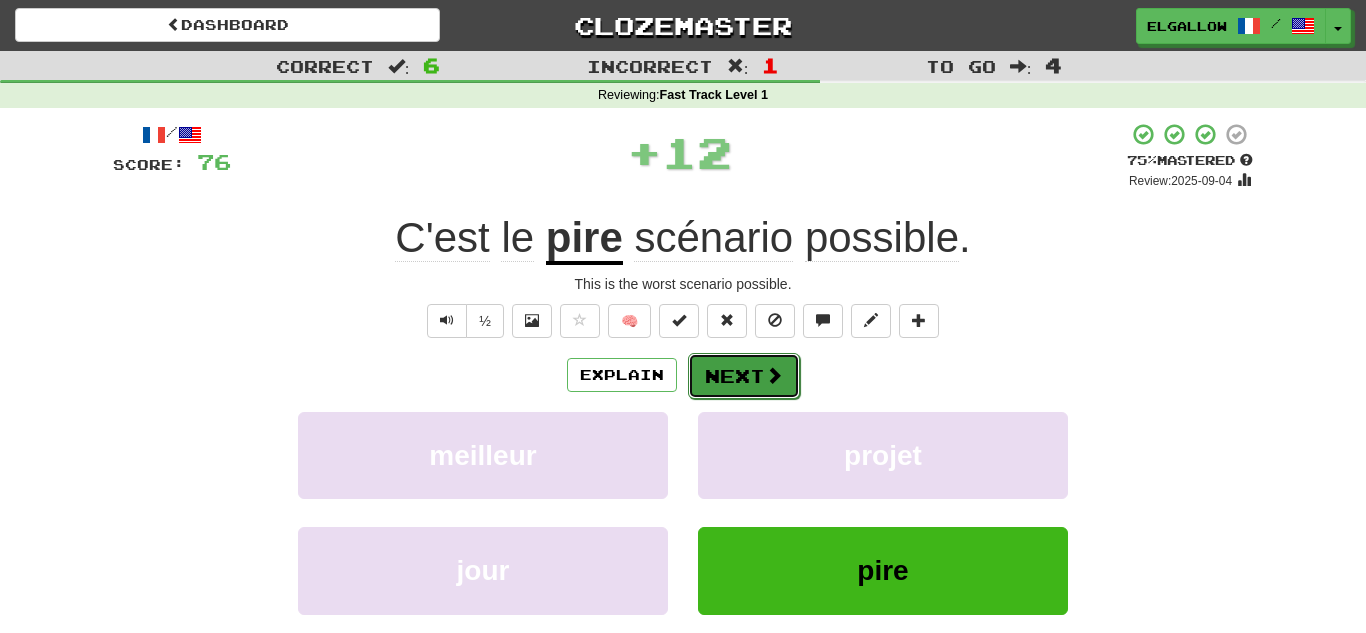click on "Next" at bounding box center (744, 376) 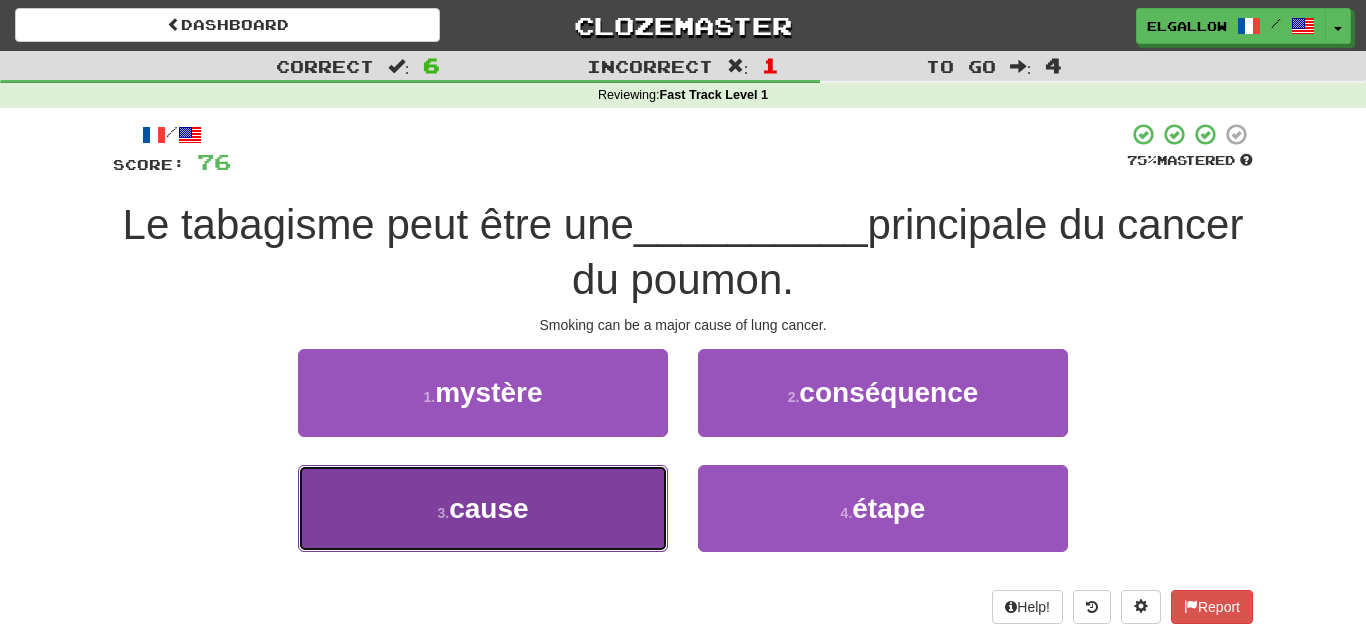 click on "3 .  cause" at bounding box center (483, 508) 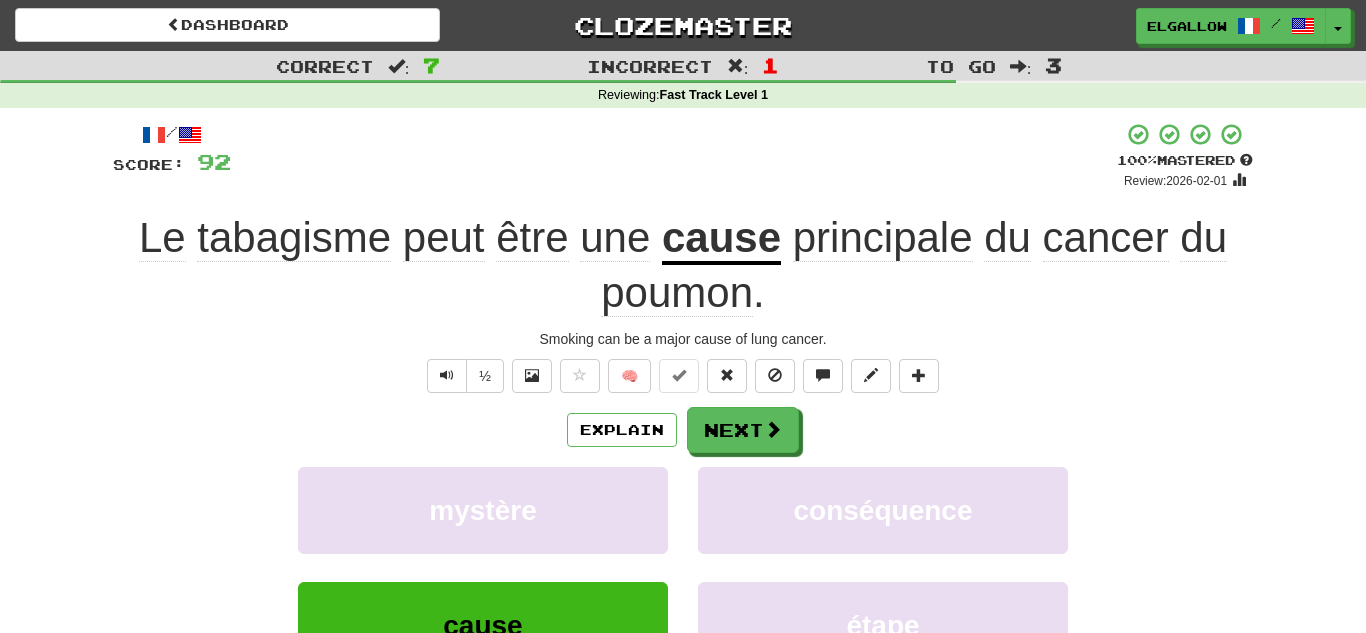 click on "Explain Next" at bounding box center [683, 430] 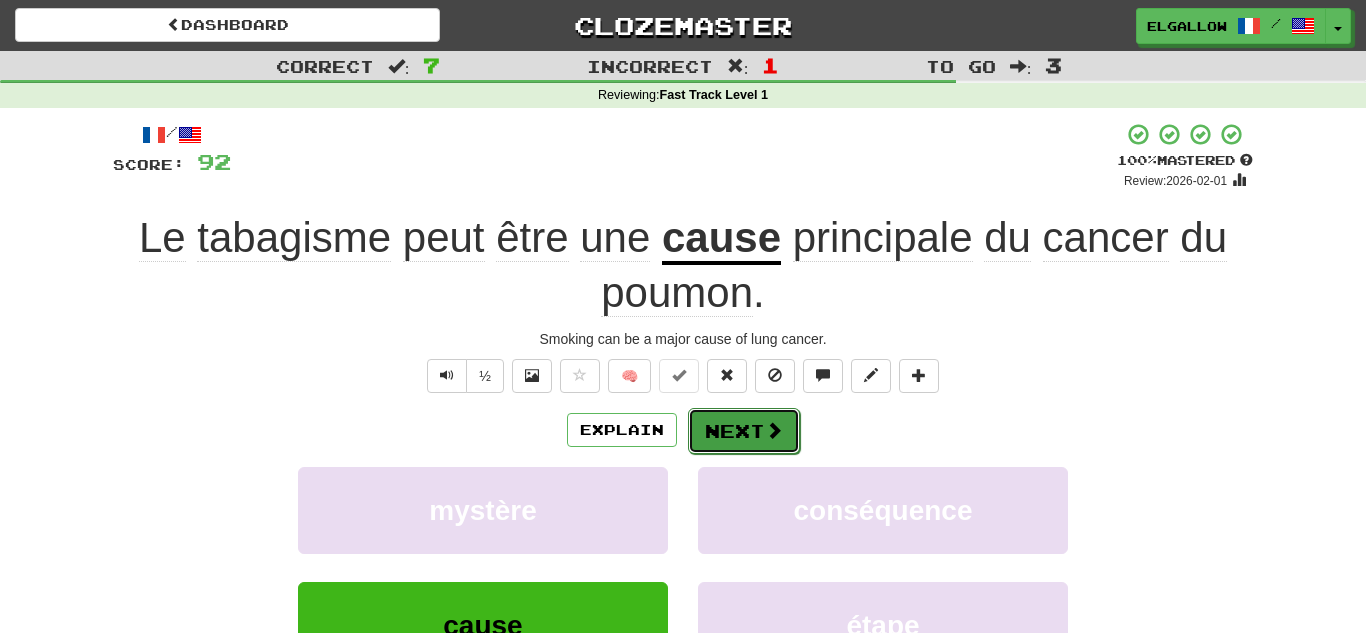 click at bounding box center (774, 430) 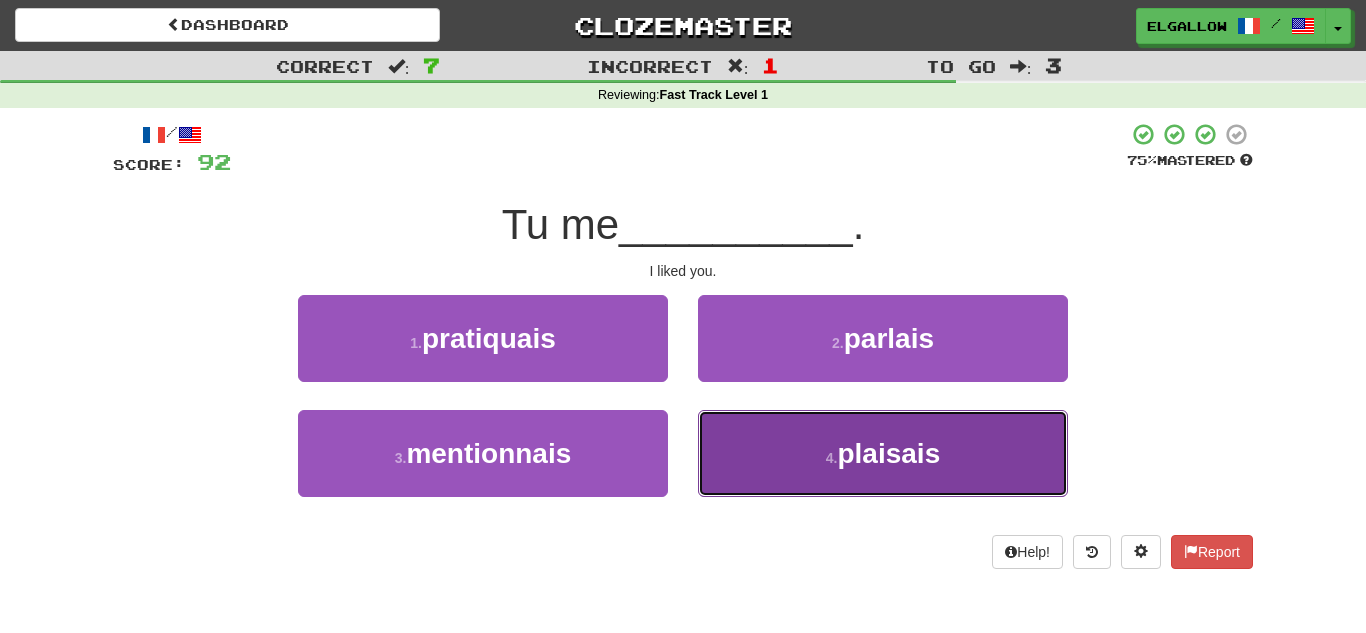 click on "4 .  plaisais" at bounding box center (883, 453) 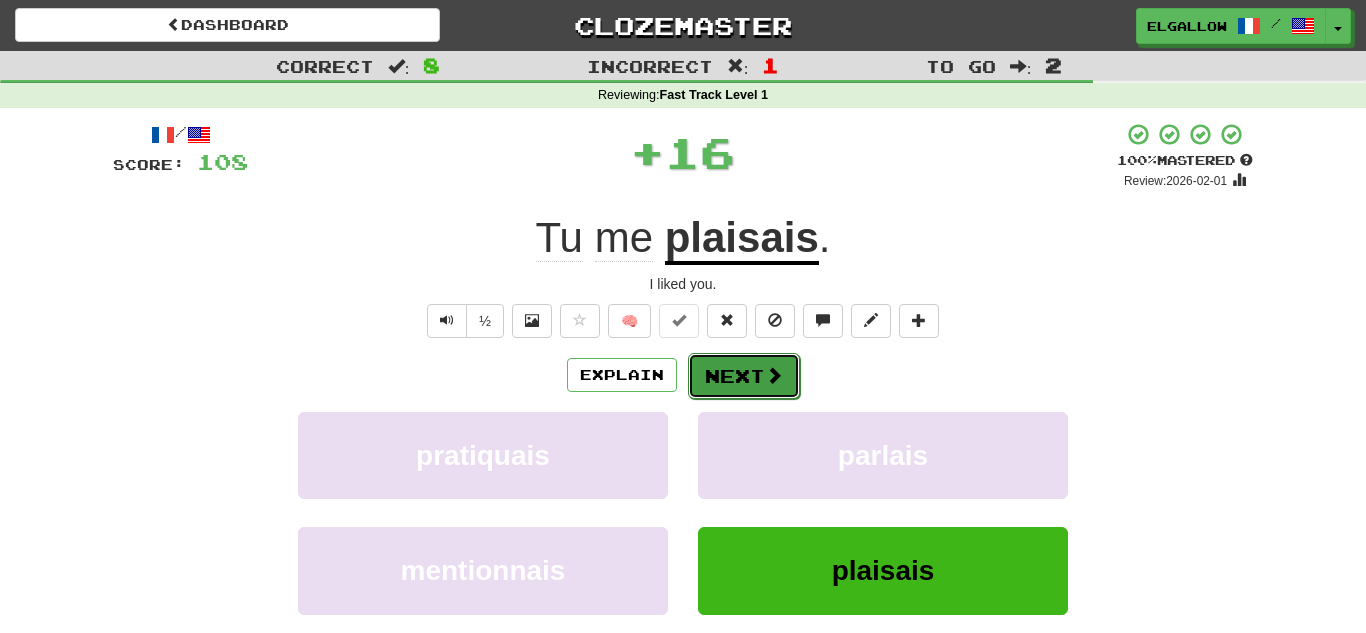 click on "Next" at bounding box center (744, 376) 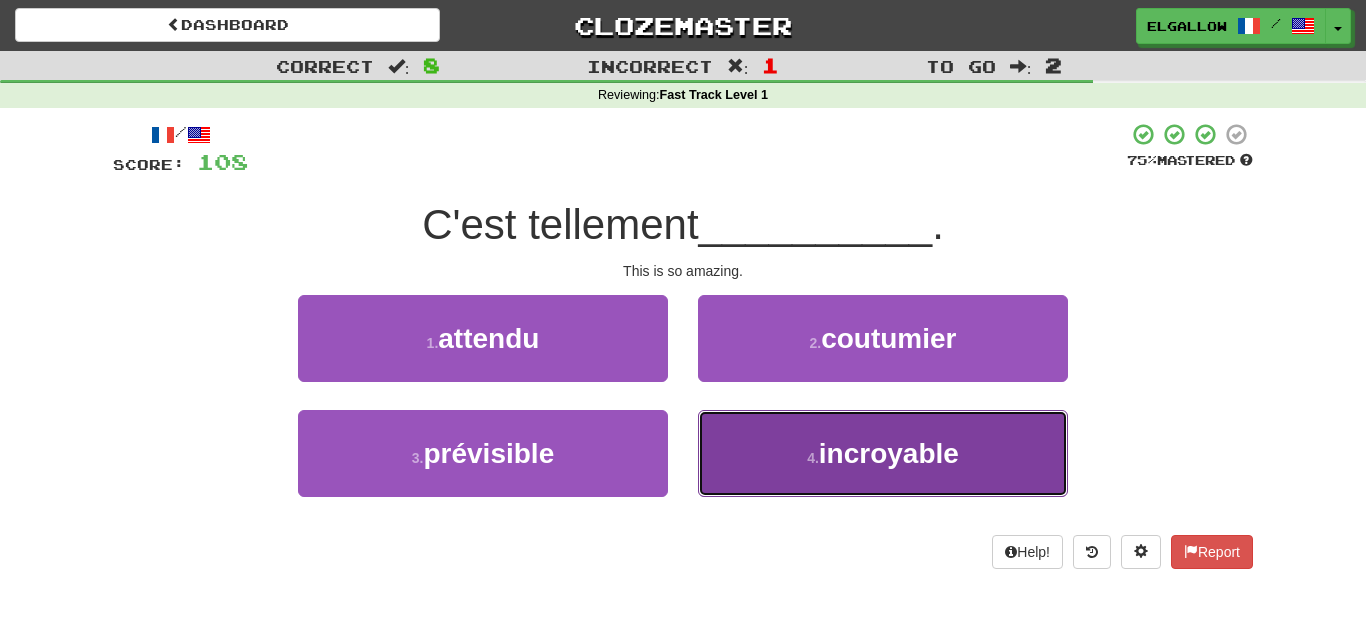 click on "4 .  incroyable" at bounding box center [883, 453] 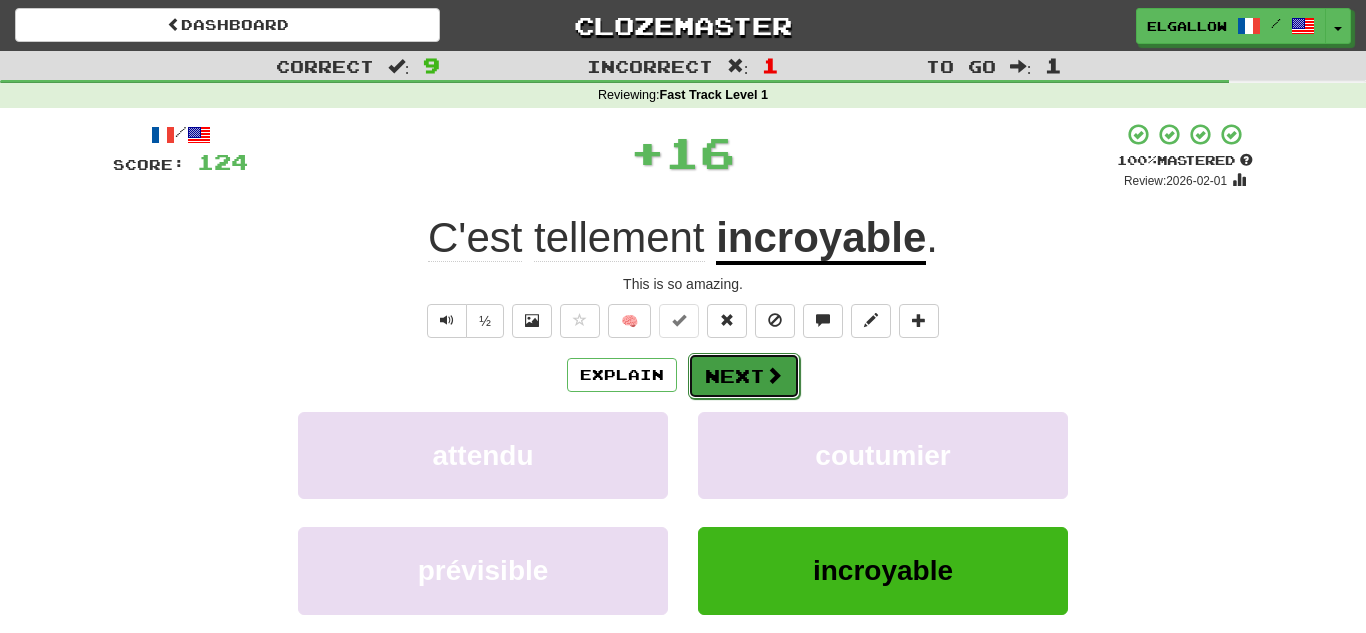 click on "Next" at bounding box center [744, 376] 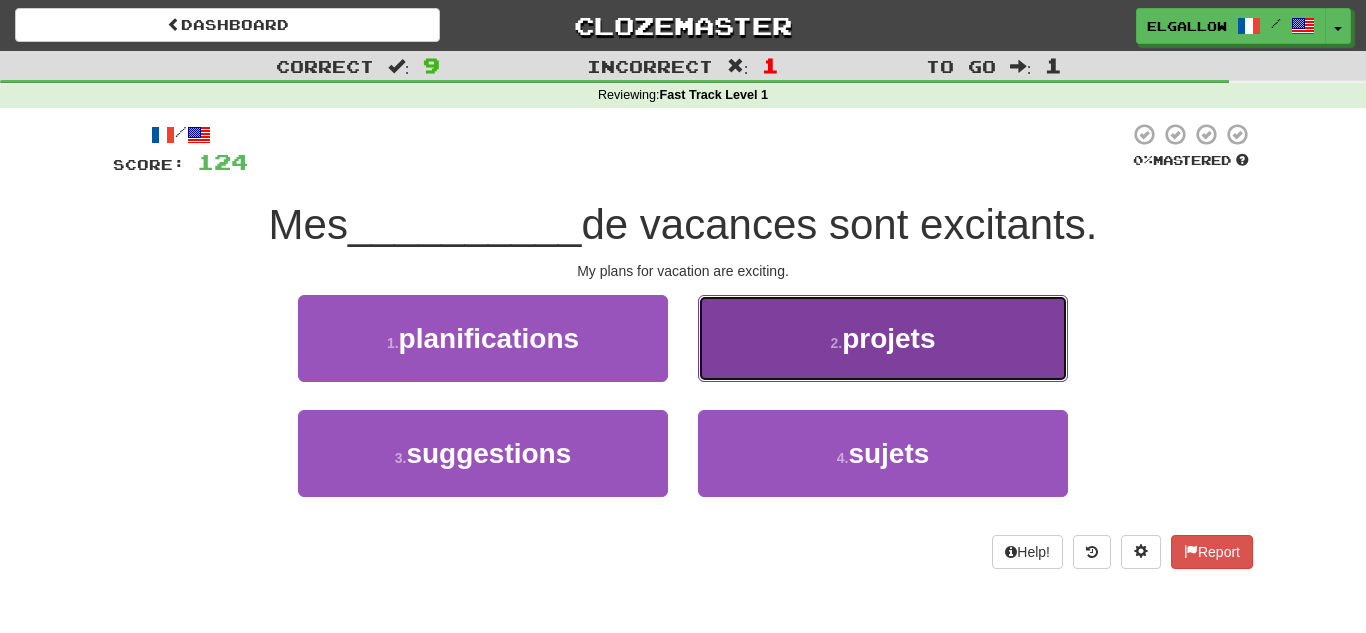 click on "2 .  projets" at bounding box center (883, 338) 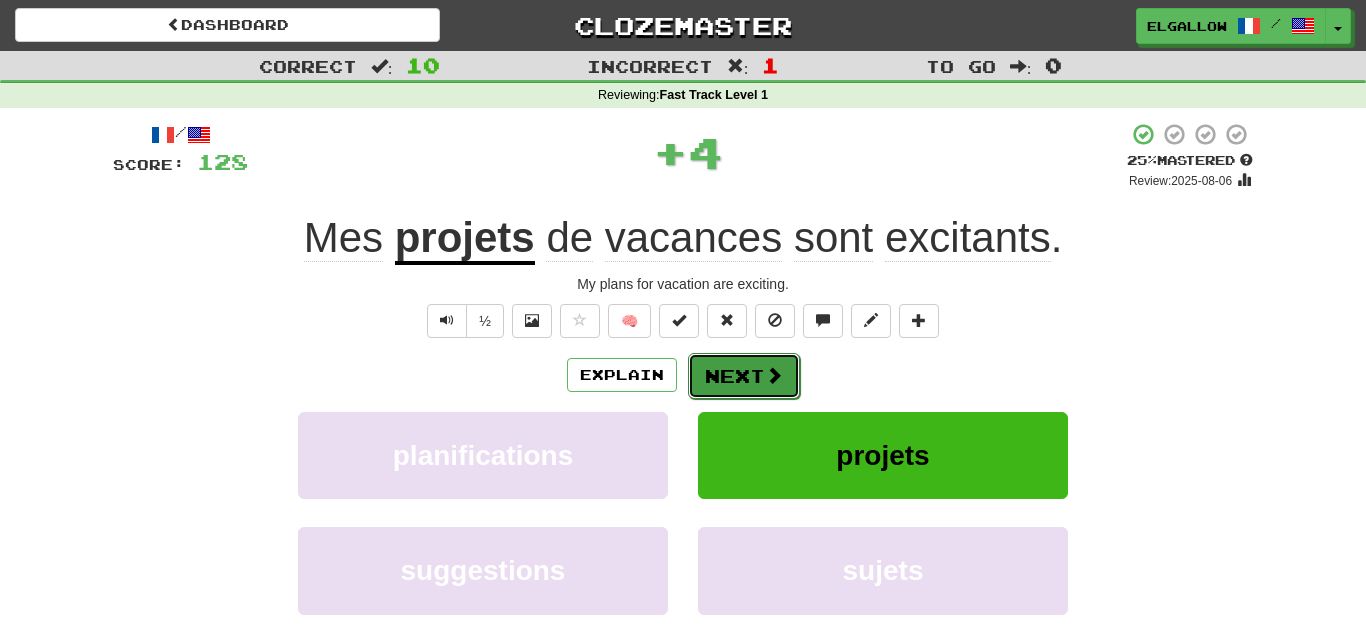 click on "Next" at bounding box center [744, 376] 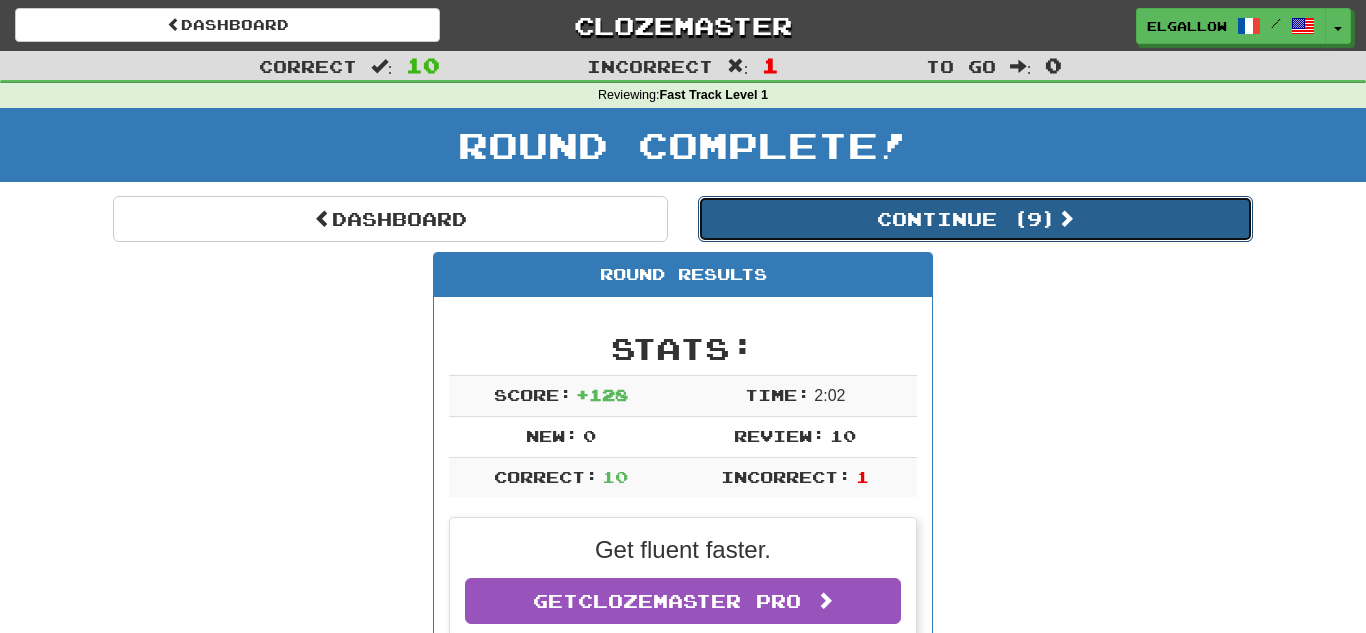 click on "Continue ( 9 )" at bounding box center [975, 219] 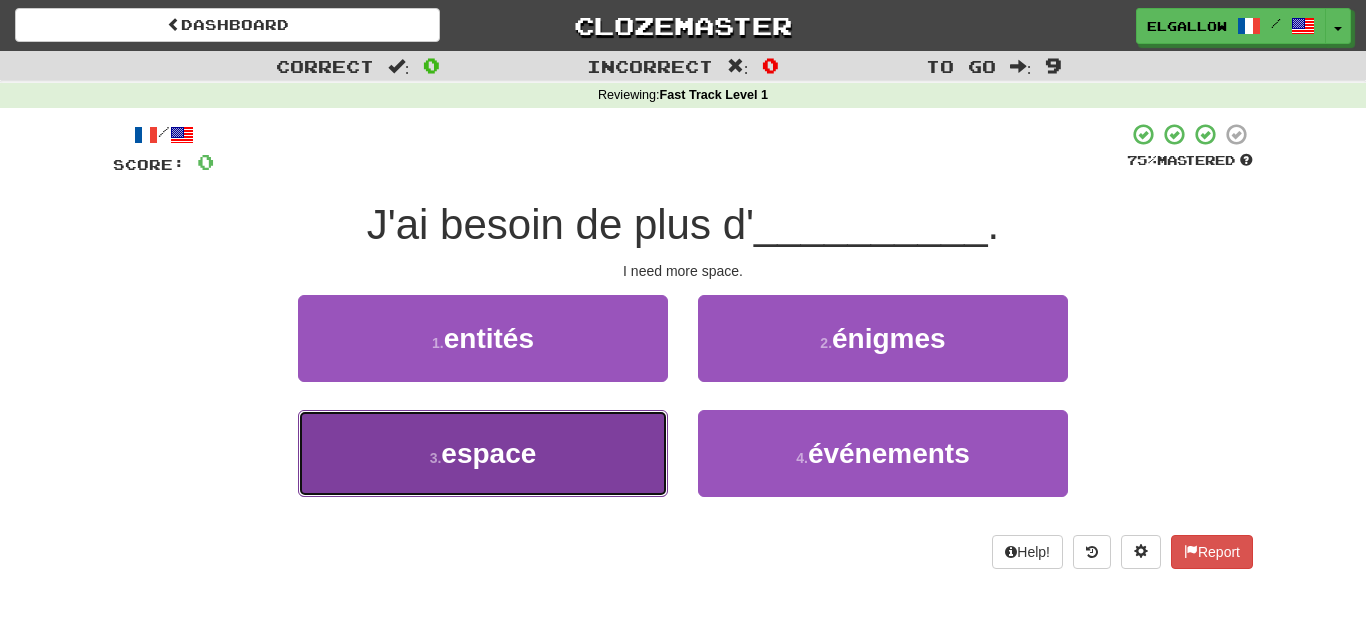 click on "3 .  espace" at bounding box center [483, 453] 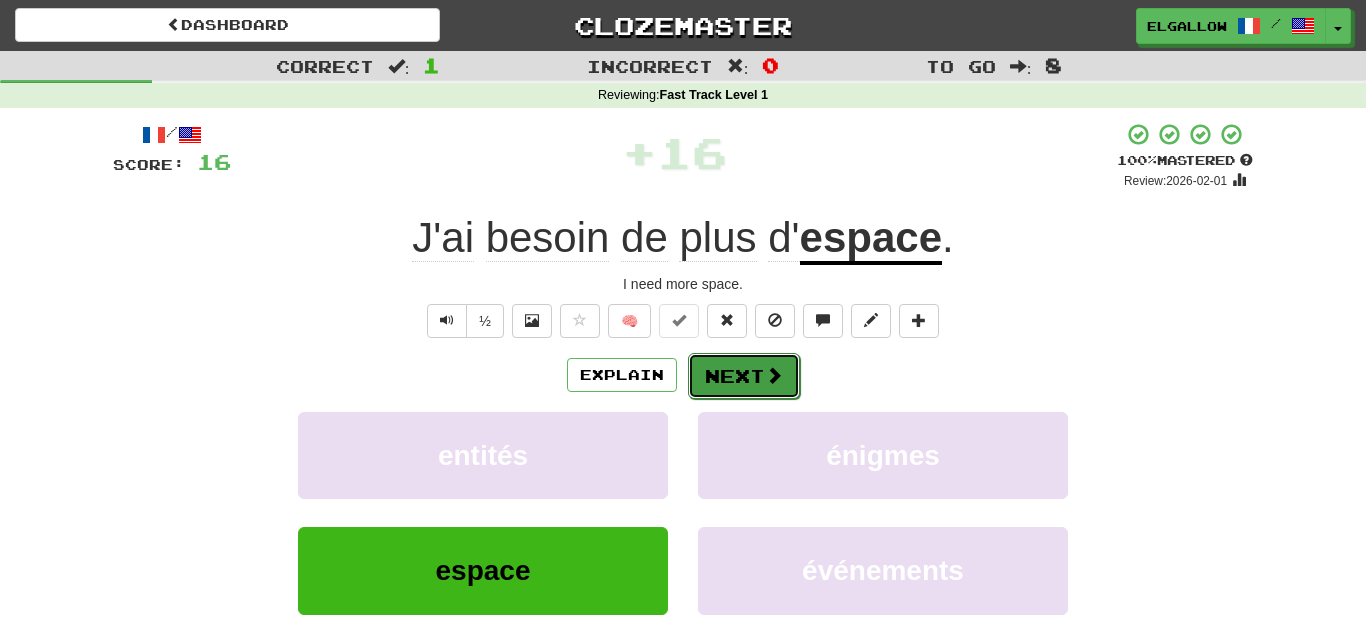 click at bounding box center (774, 375) 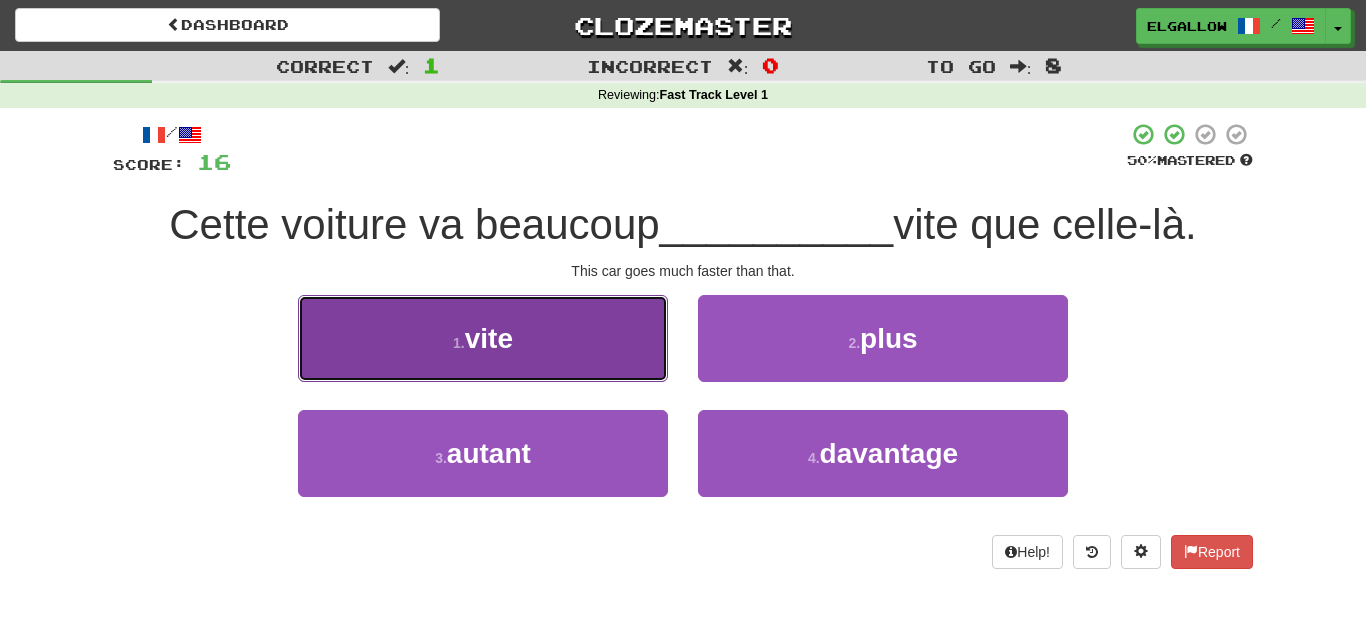 click on "1 .  vite" at bounding box center (483, 338) 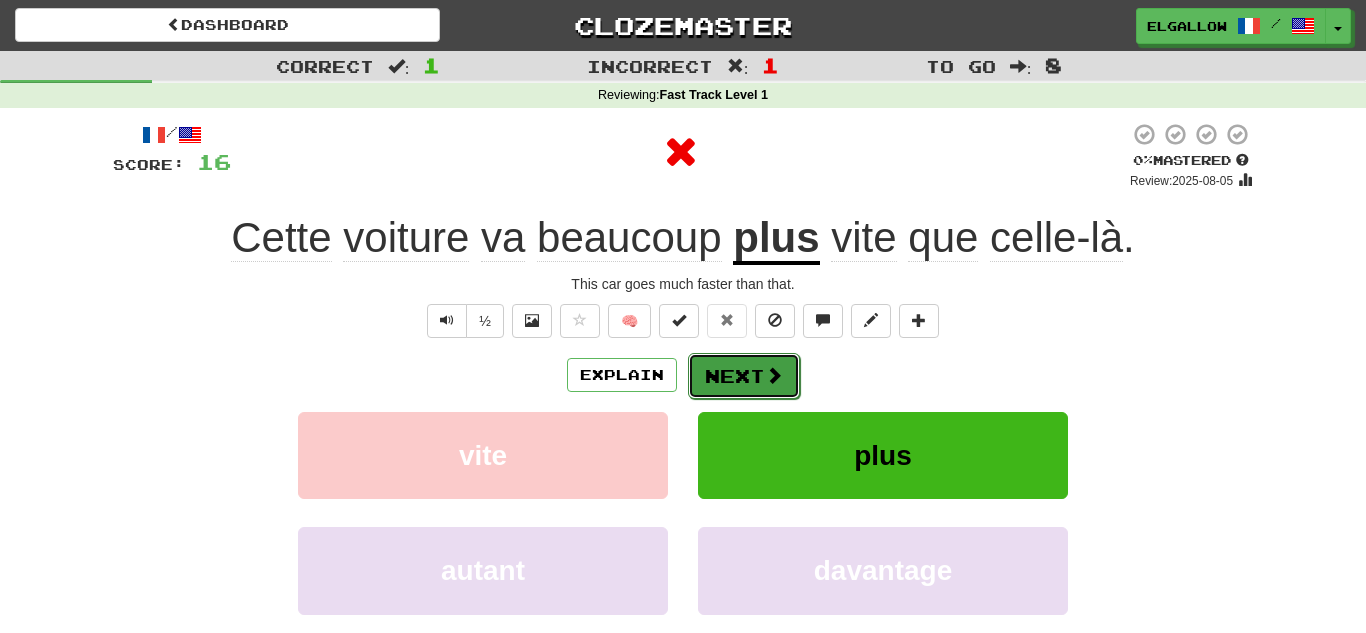 click on "Next" at bounding box center (744, 376) 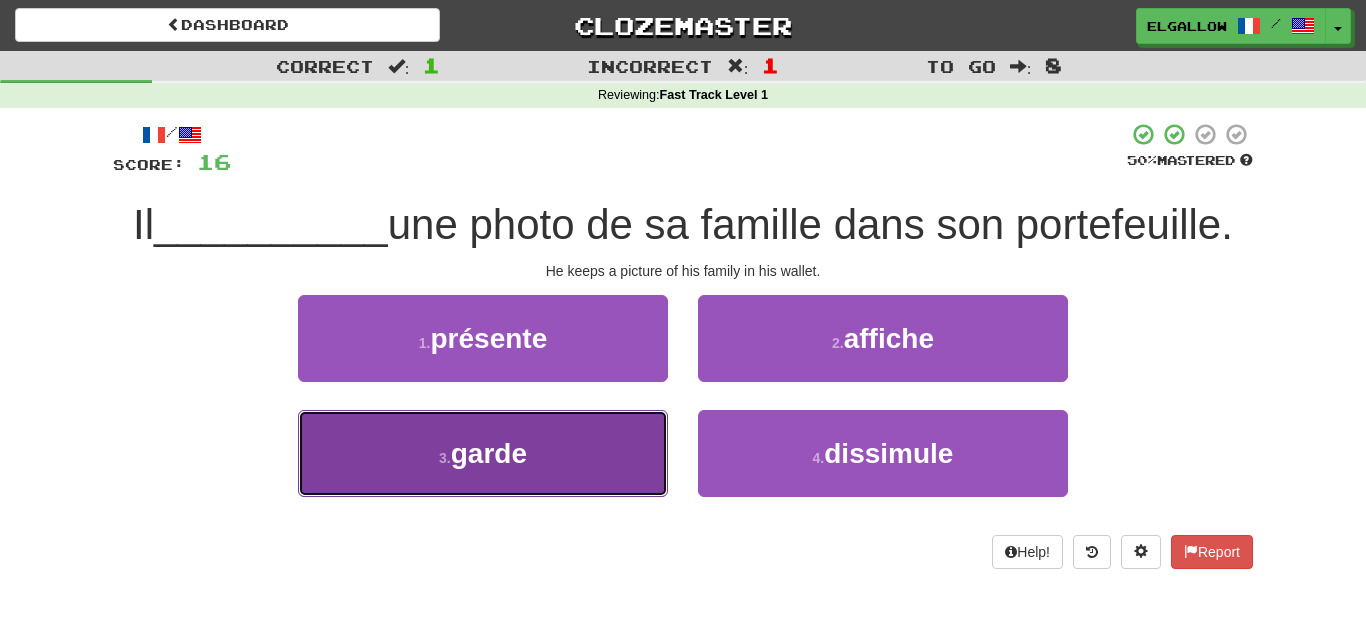 click on "3 .  garde" at bounding box center (483, 453) 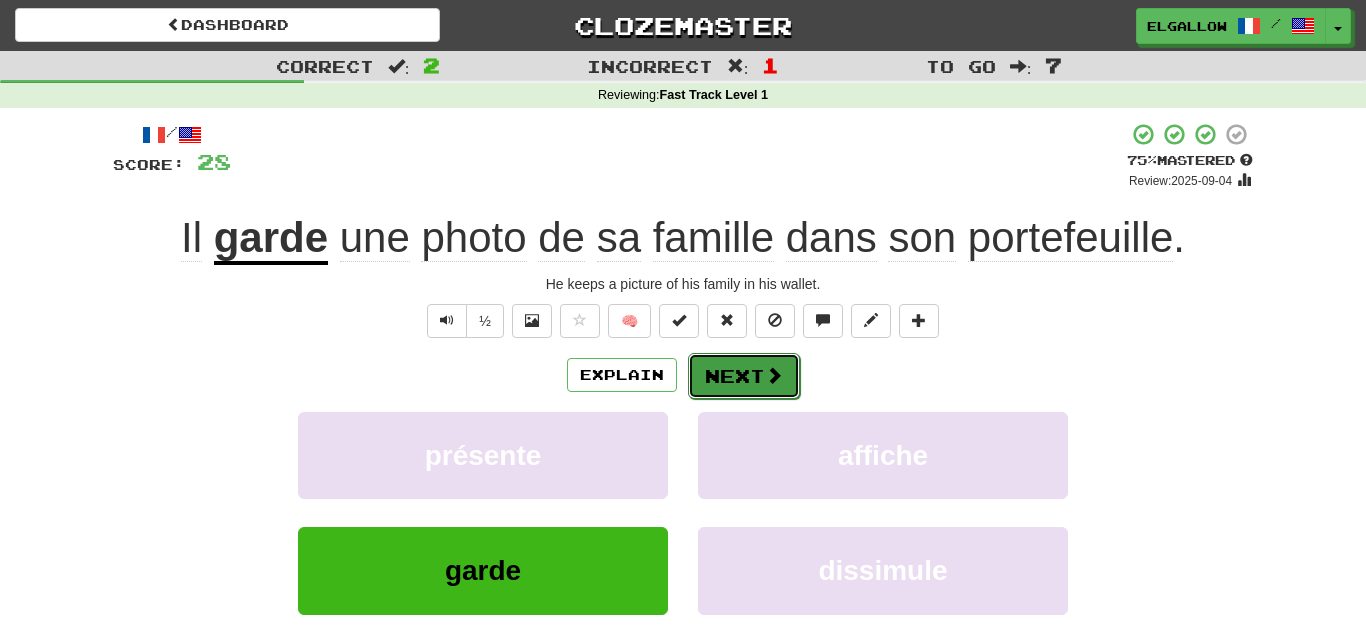 click on "Next" at bounding box center (744, 376) 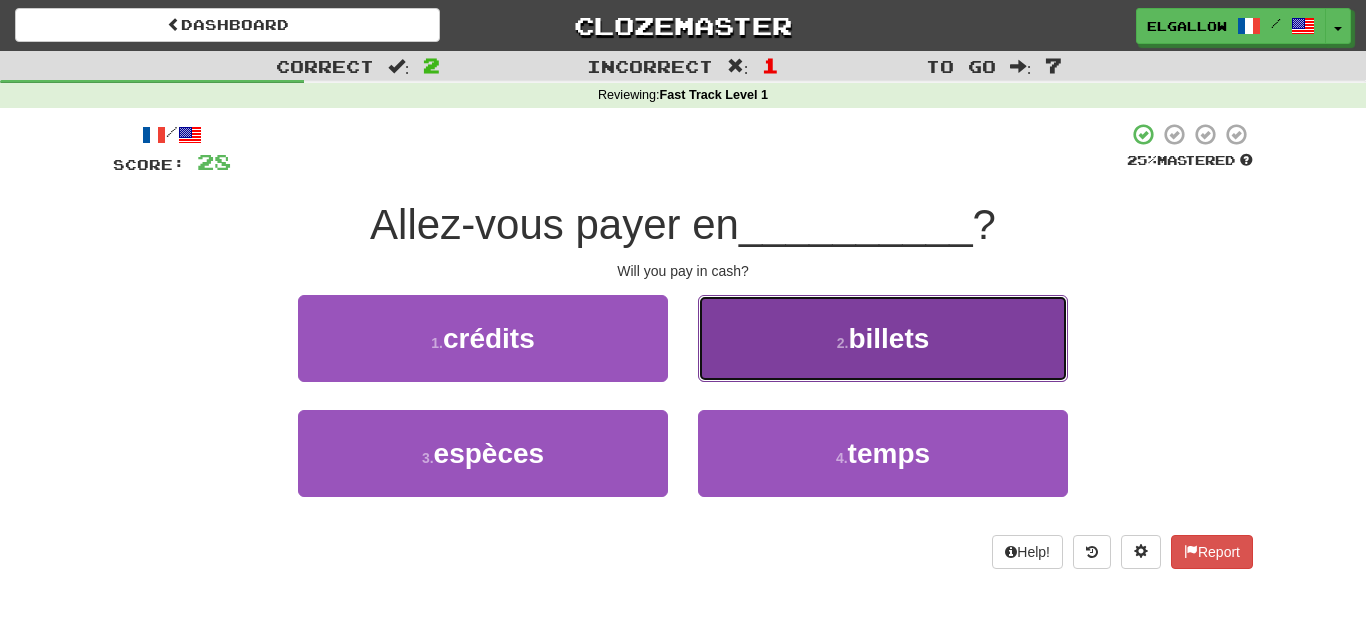click on "2 .  billets" at bounding box center (883, 338) 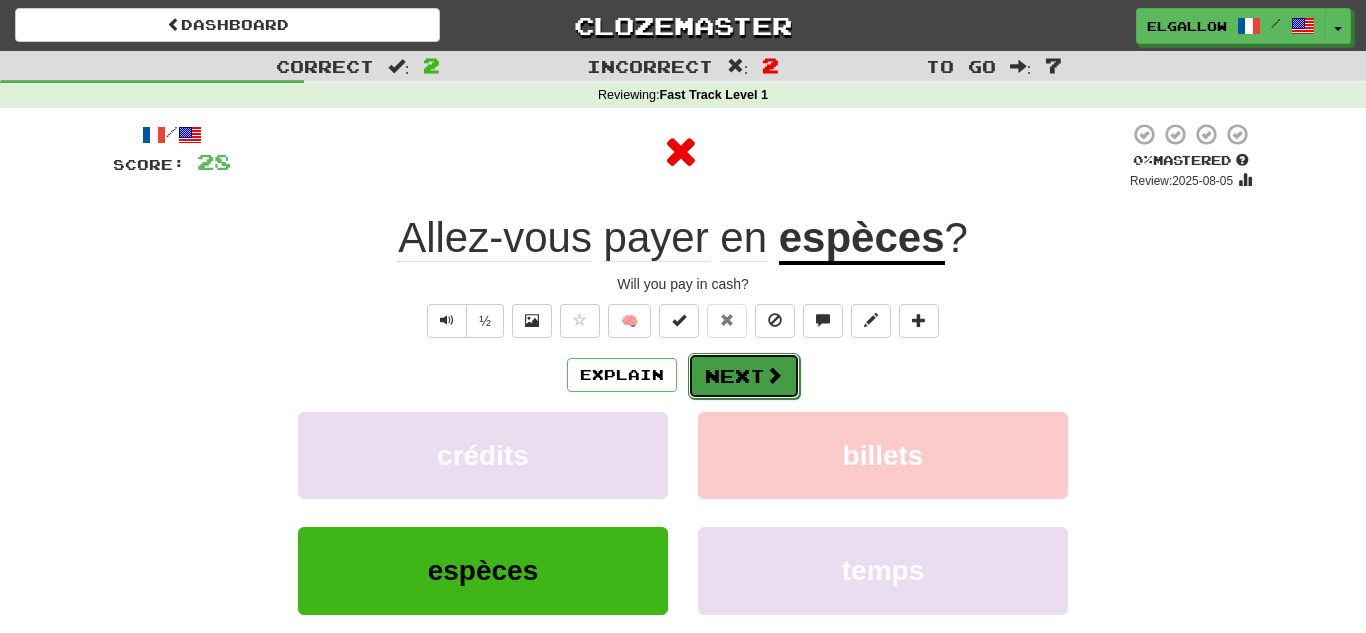 click on "Next" at bounding box center (744, 376) 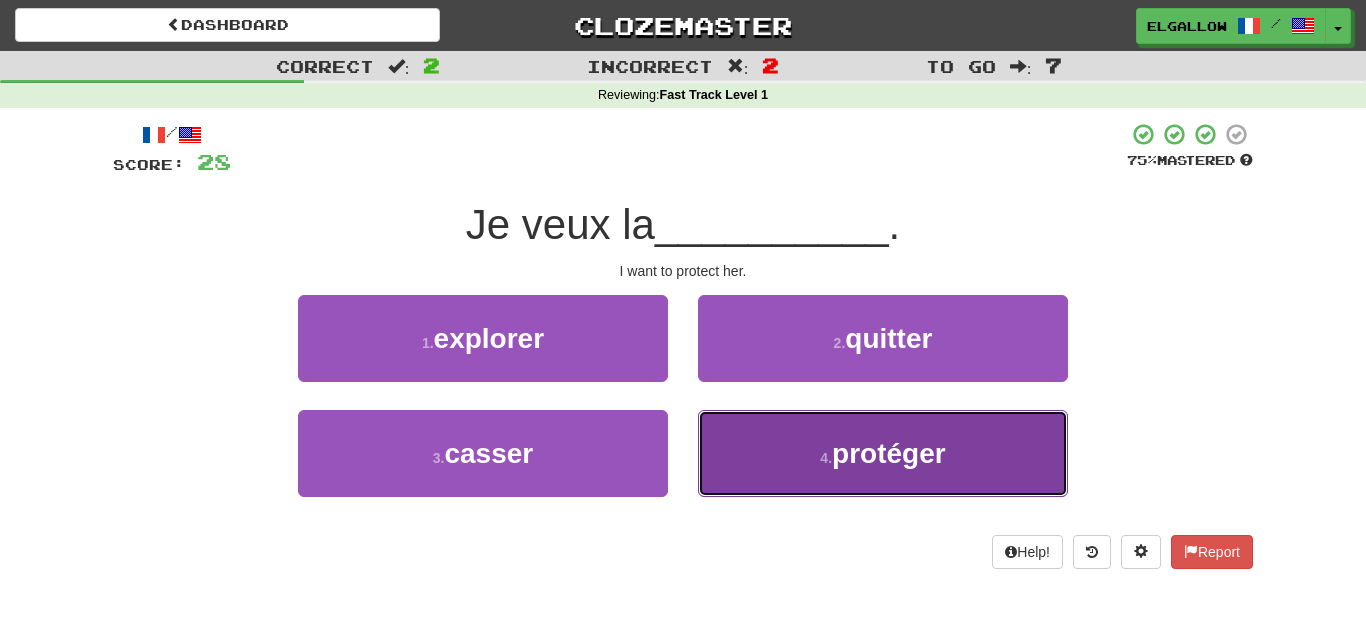 click on "4 .  protéger" at bounding box center [883, 453] 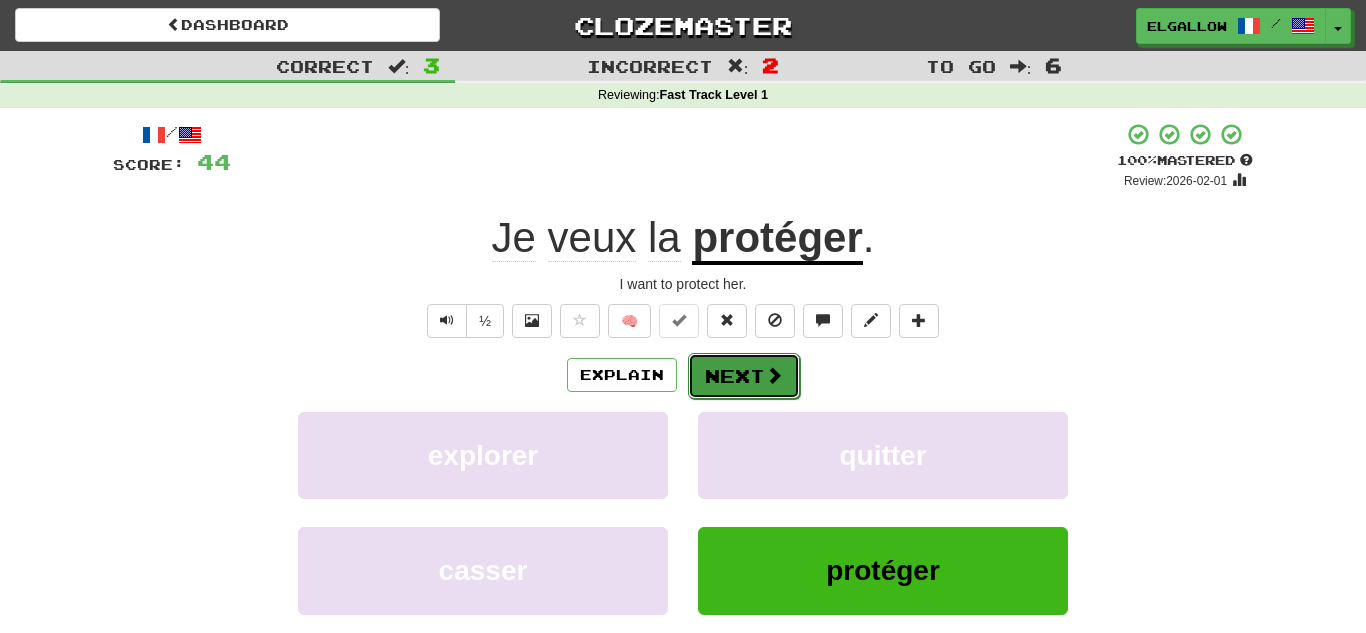 click at bounding box center [774, 375] 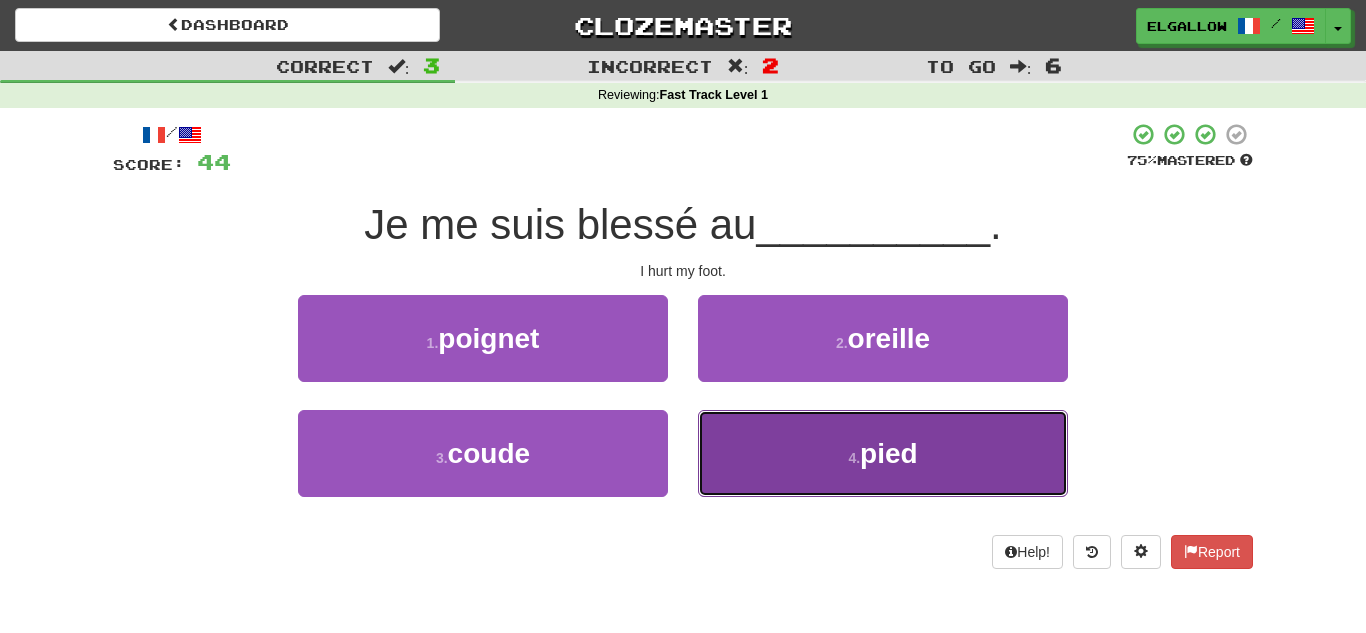 click on "4 .  pied" at bounding box center (883, 453) 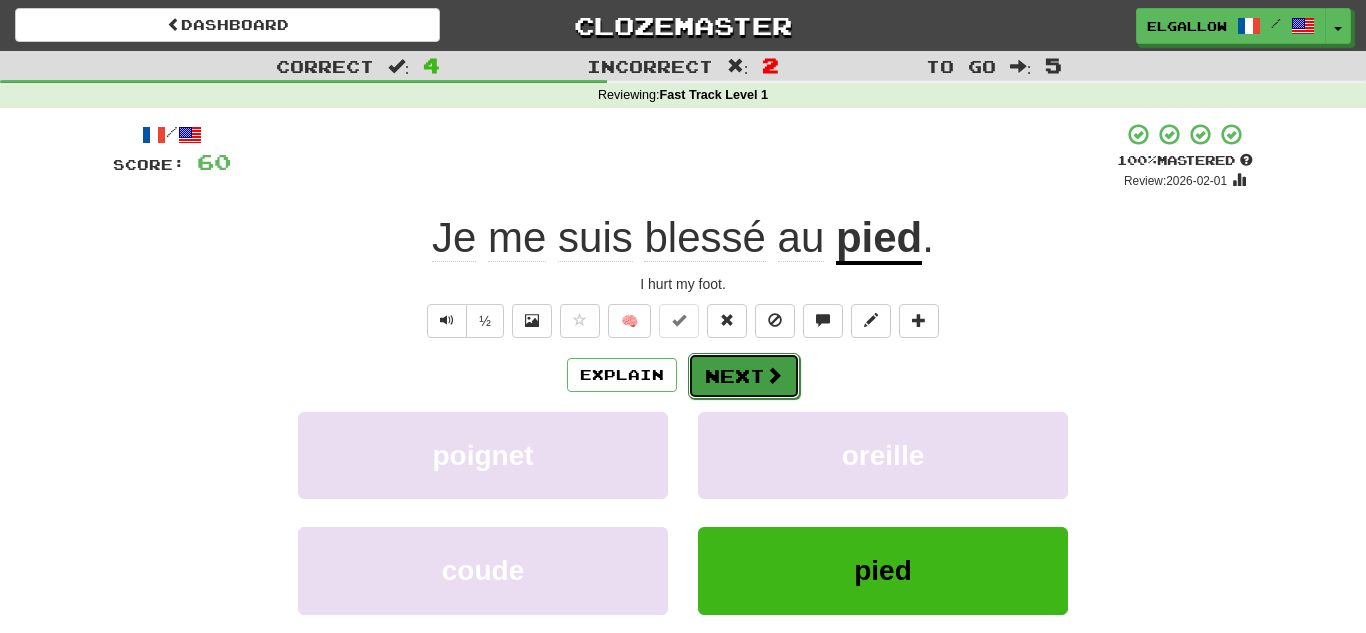 click at bounding box center (774, 375) 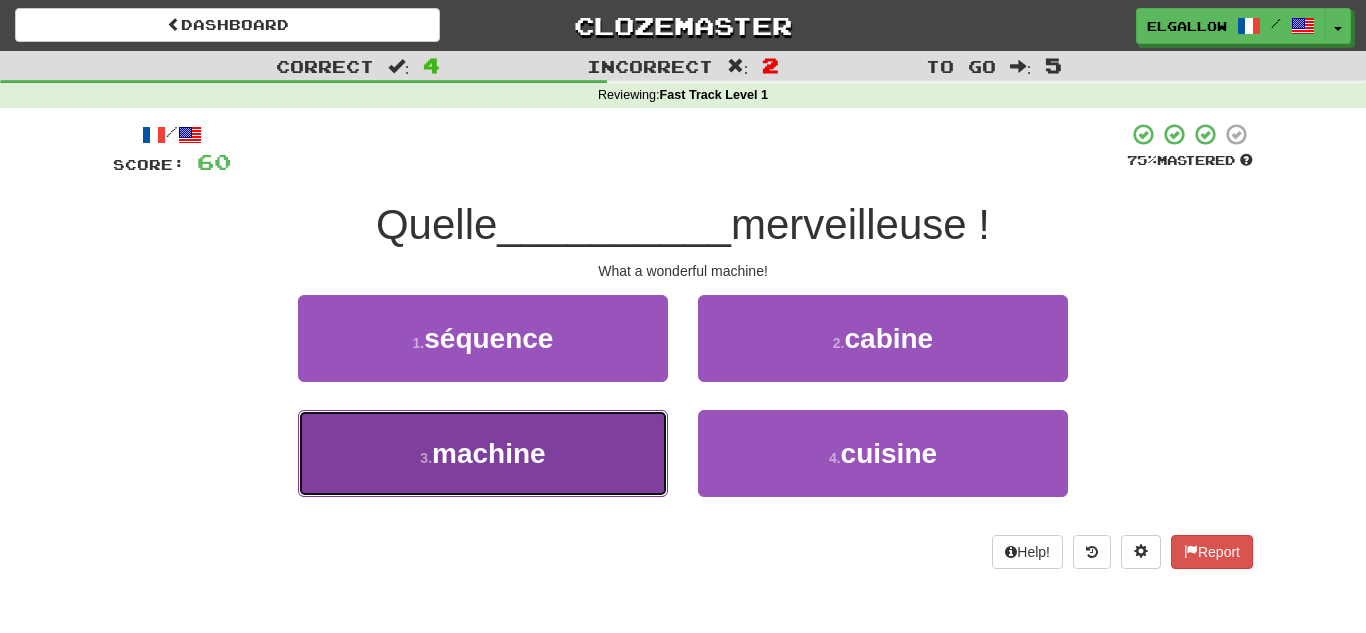 click on "3 .  machine" at bounding box center [483, 453] 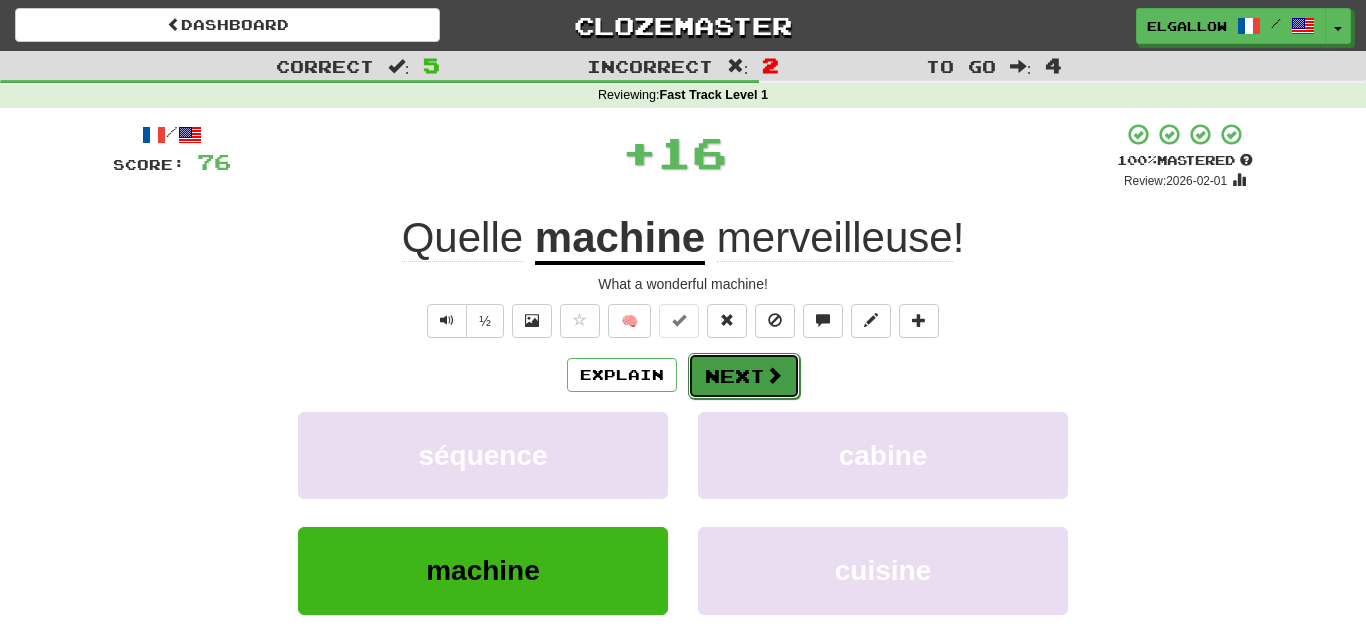click on "Next" at bounding box center [744, 376] 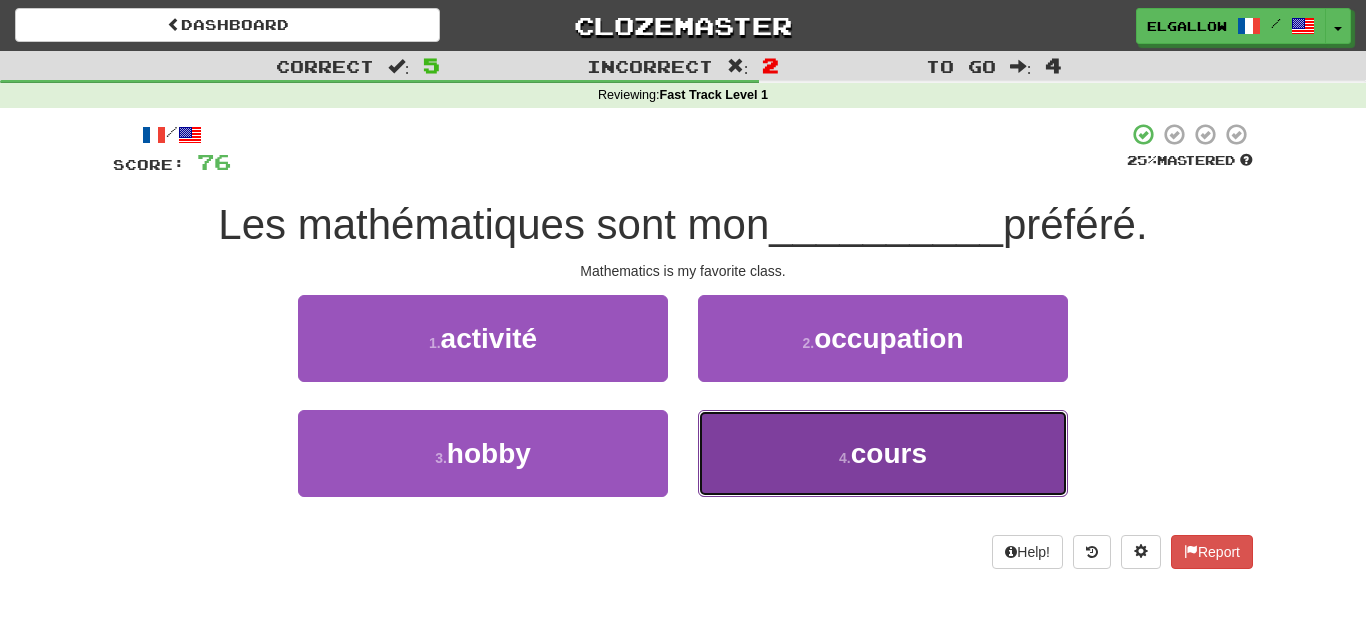 click on "4 .  cours" at bounding box center [883, 453] 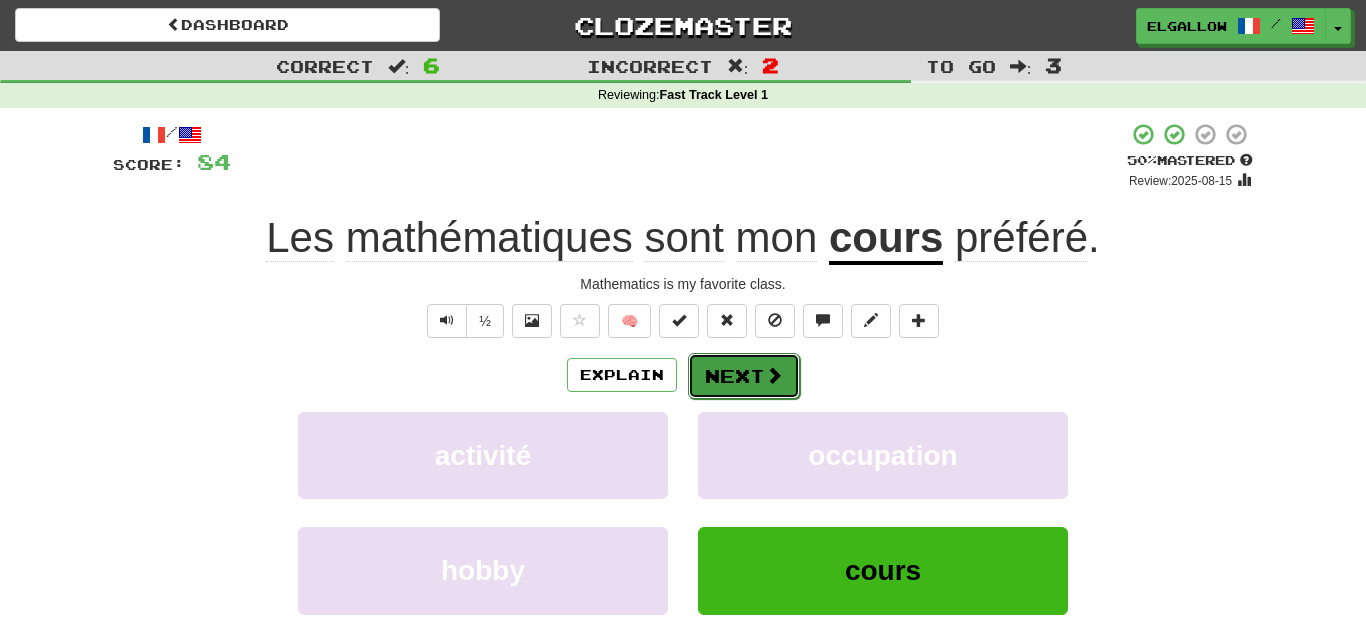 click on "Next" at bounding box center [744, 376] 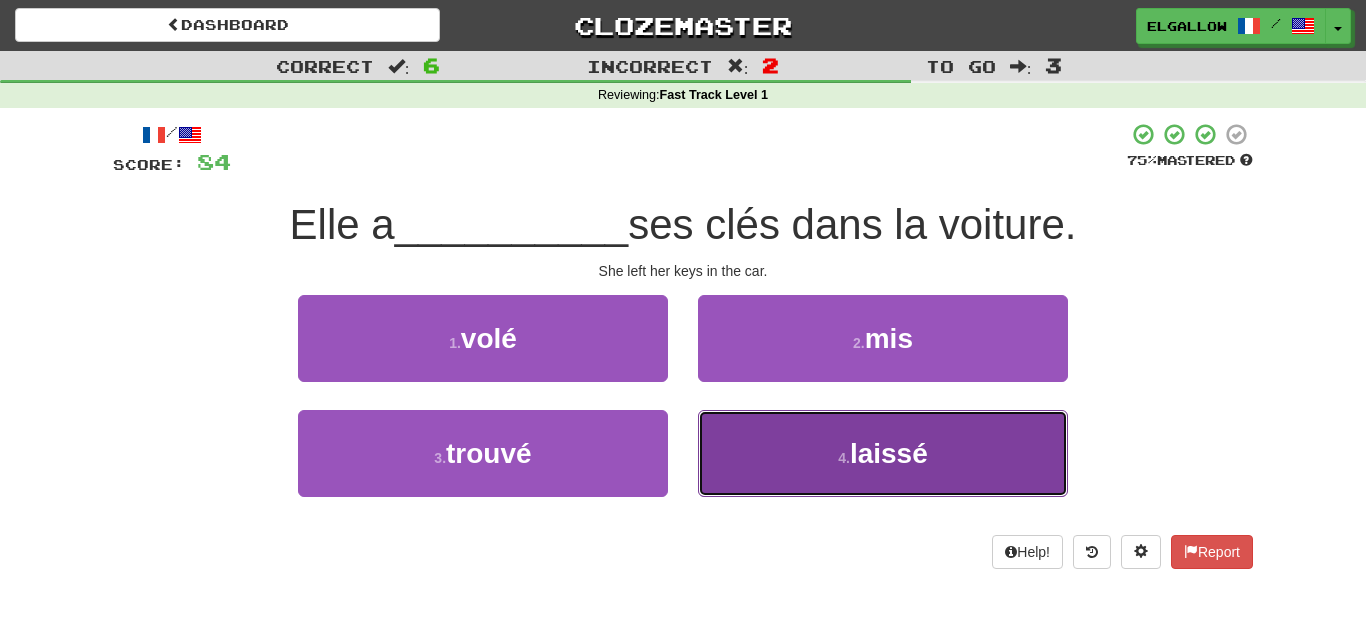 click on "4 .  laissé" at bounding box center (883, 453) 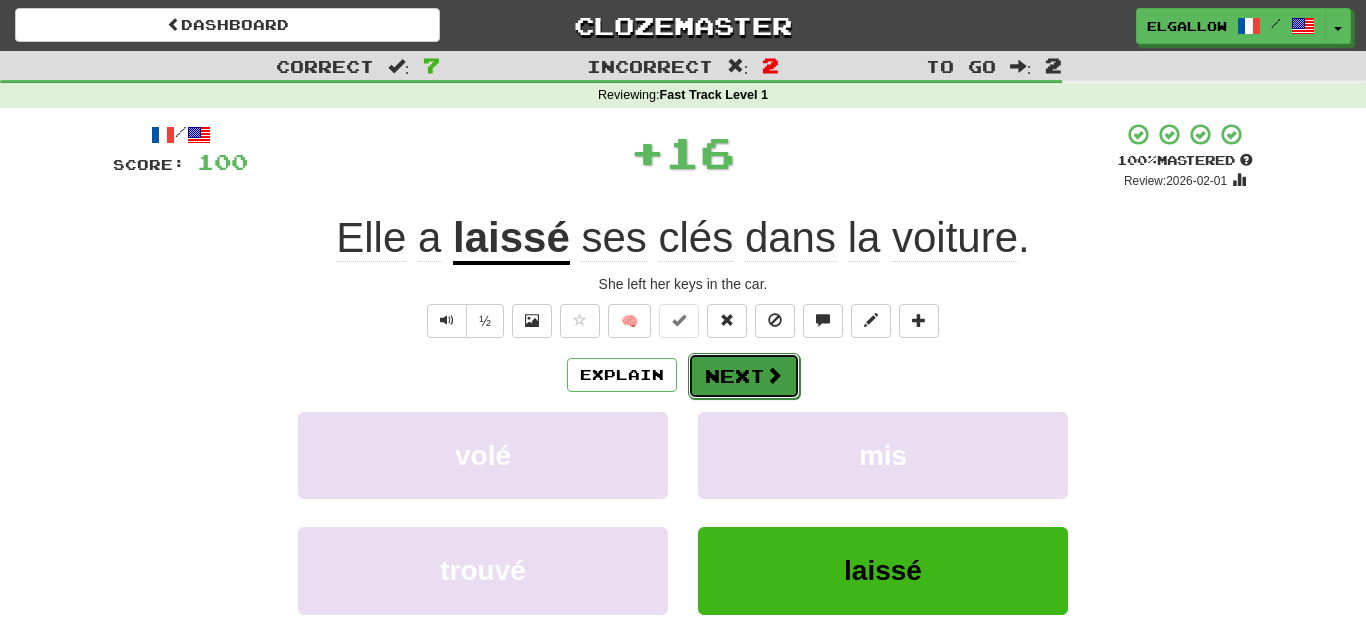 click at bounding box center (774, 375) 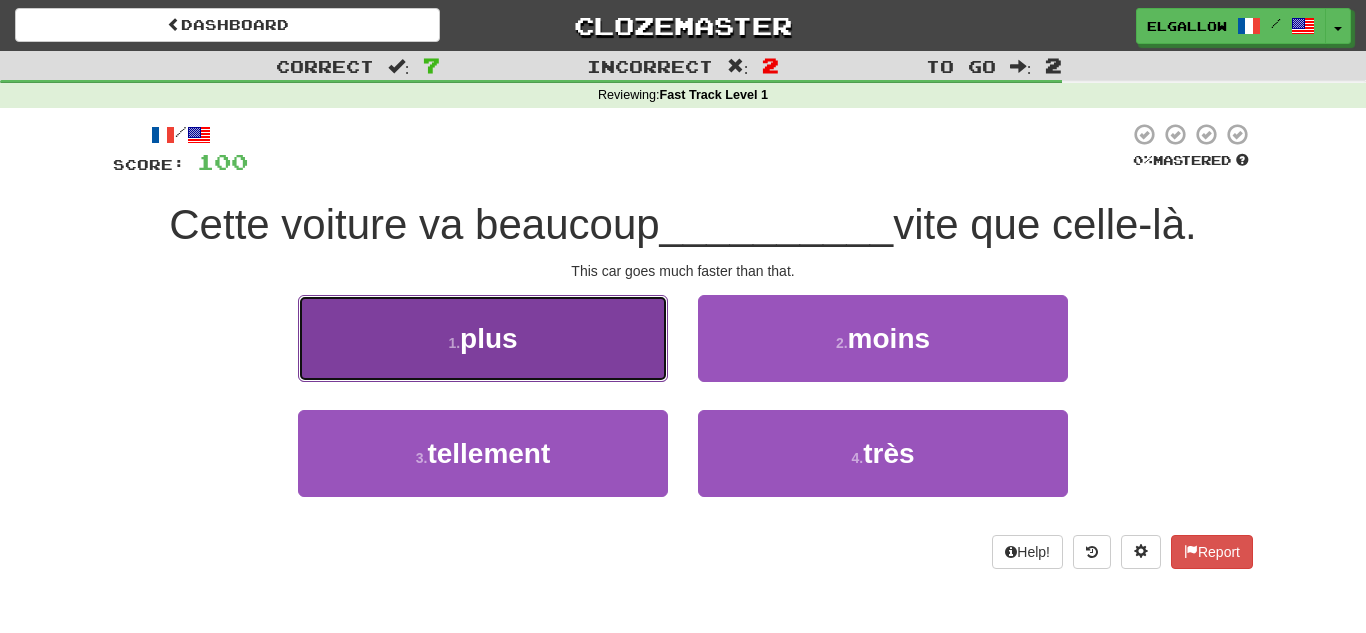 click on "1 .  plus" at bounding box center [483, 338] 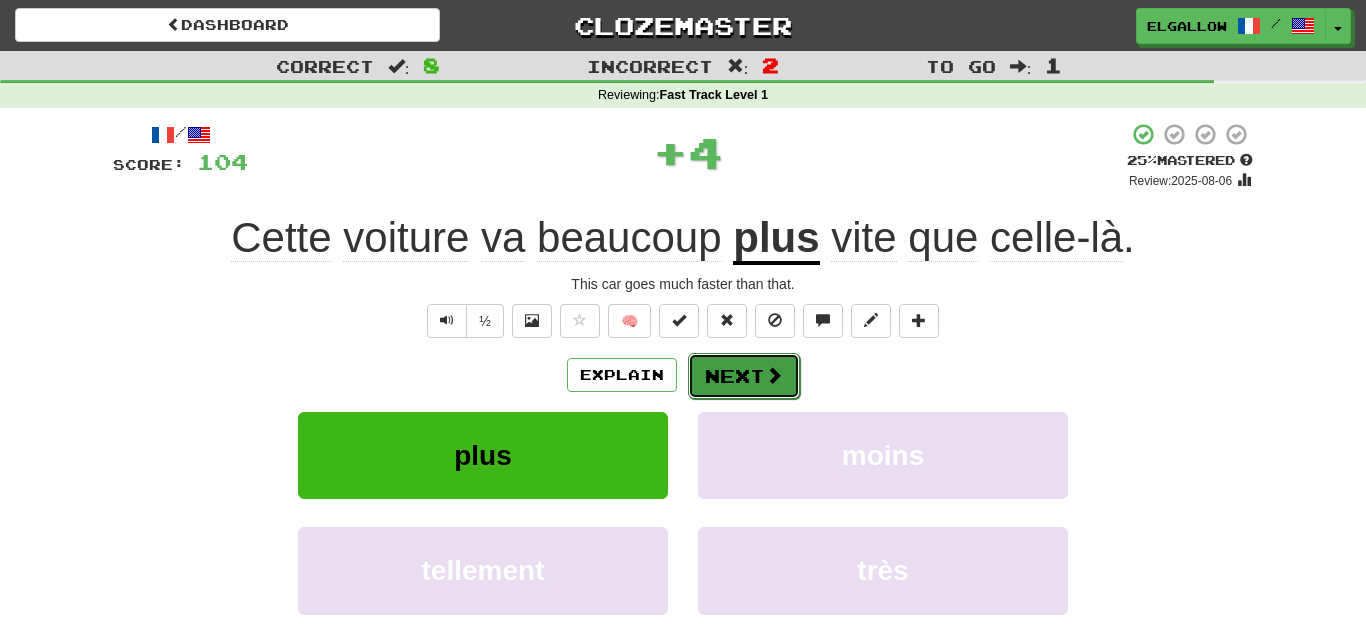 click on "Next" at bounding box center [744, 376] 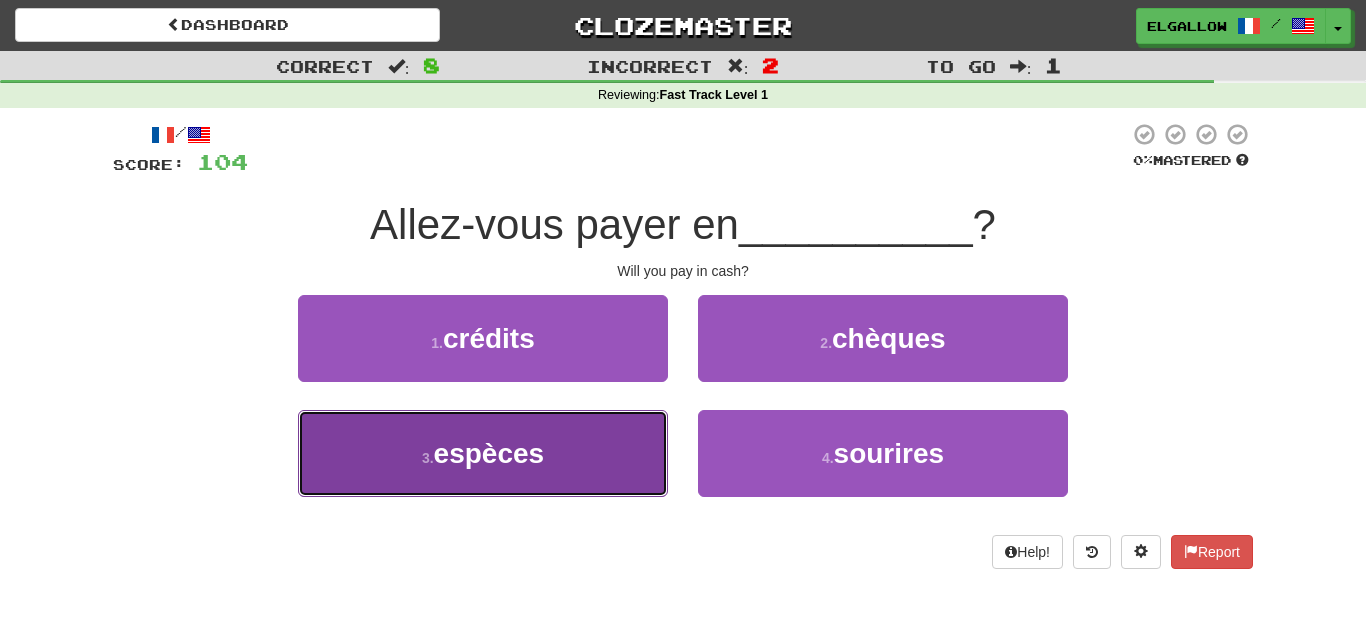 click on "3 .  espèces" at bounding box center (483, 453) 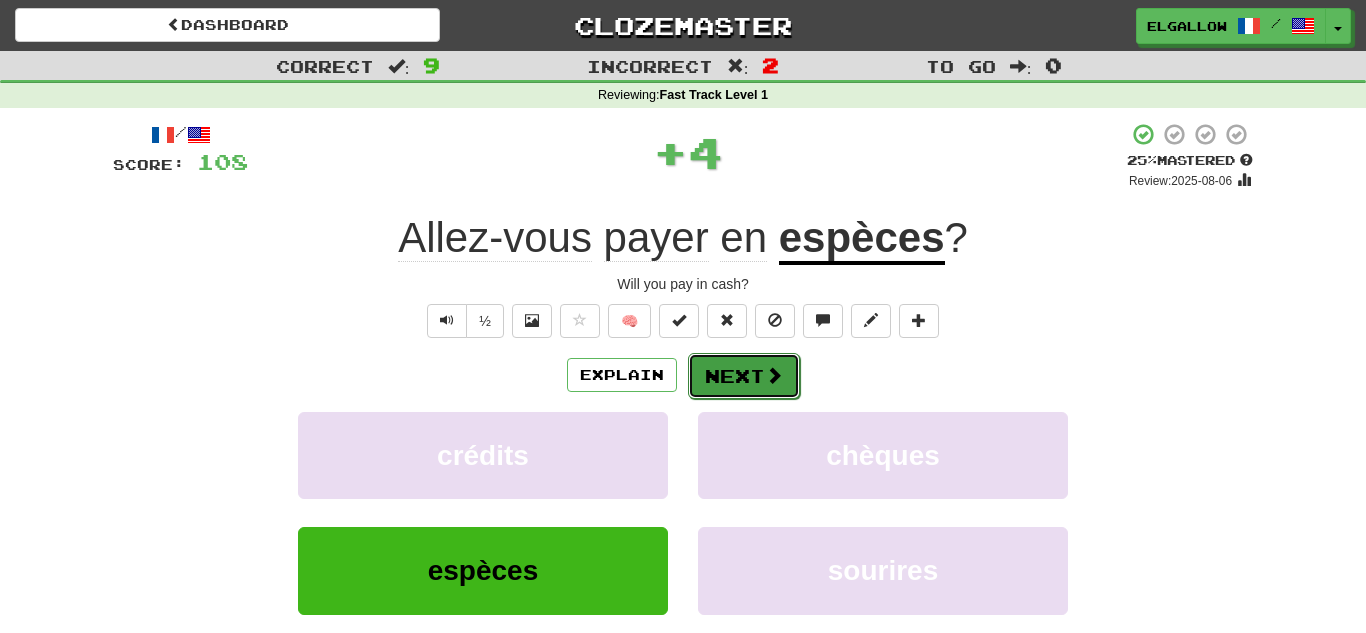 click on "Next" at bounding box center (744, 376) 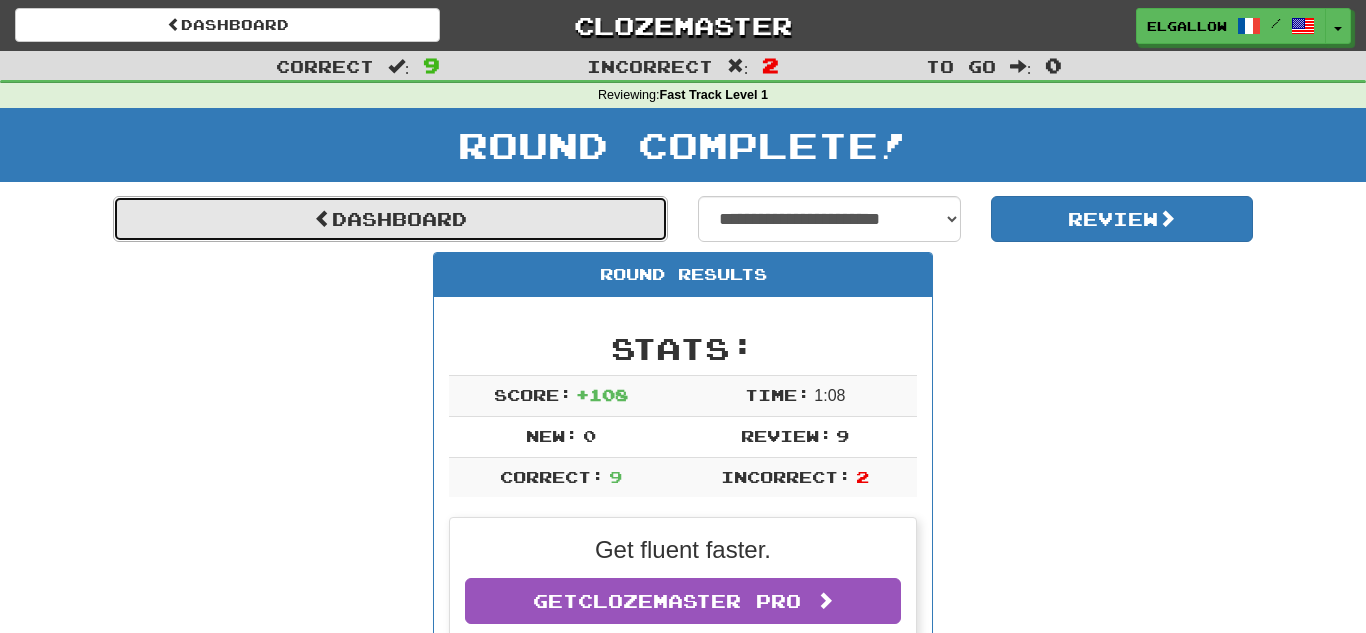 click on "Dashboard" at bounding box center [390, 219] 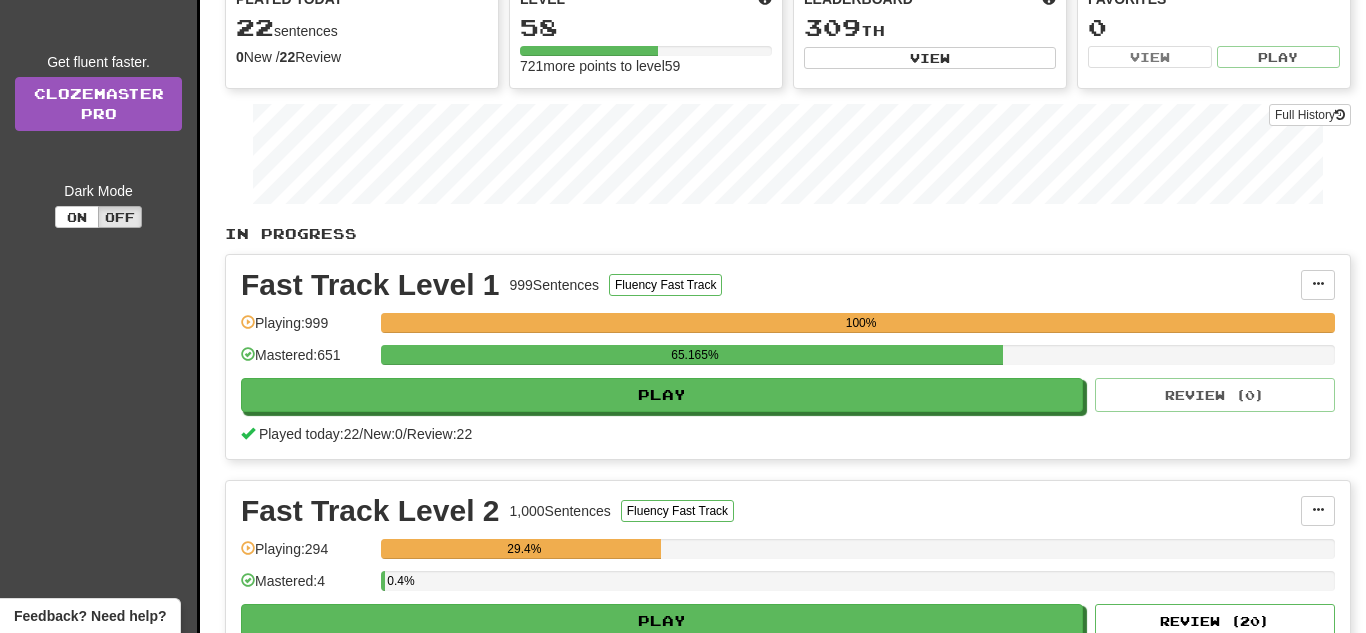scroll, scrollTop: 414, scrollLeft: 0, axis: vertical 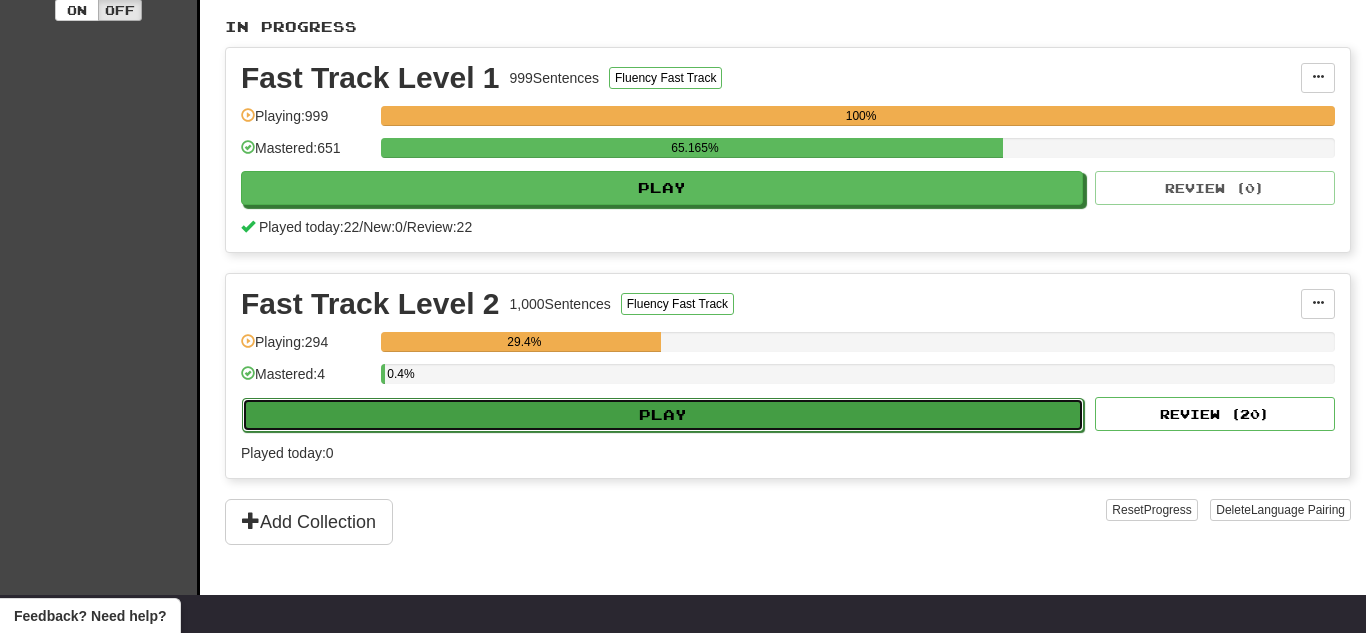 click on "Play" at bounding box center (663, 415) 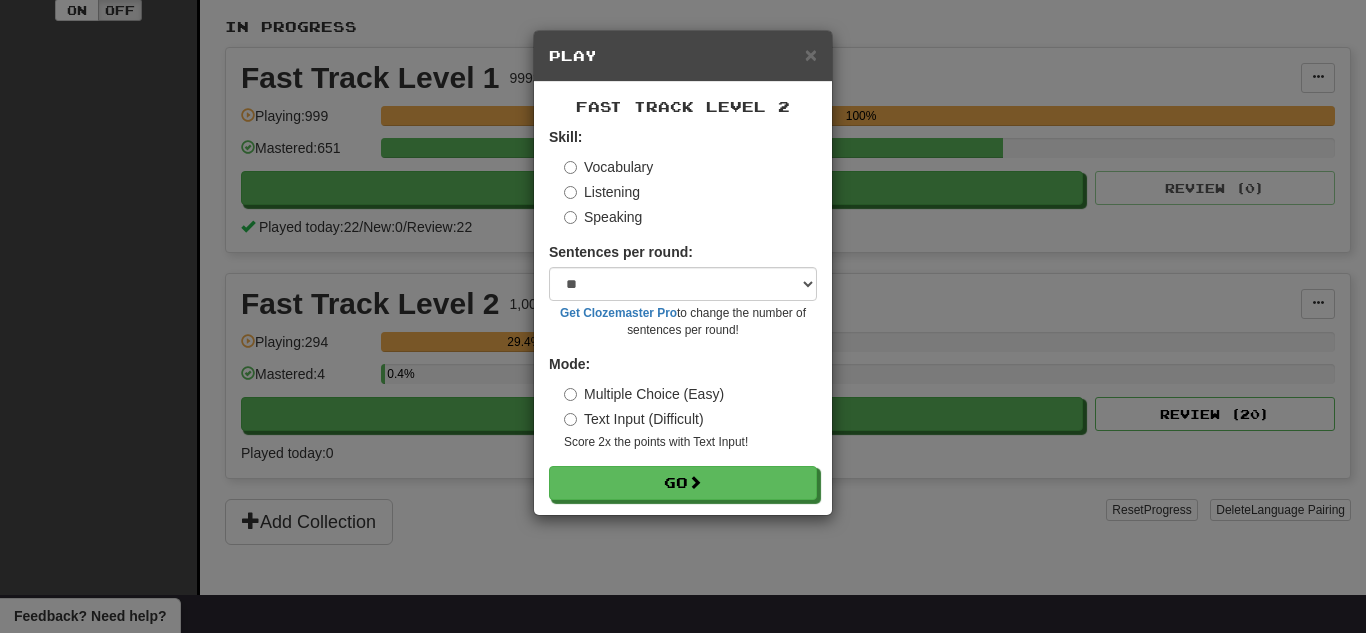 click on "Speaking" at bounding box center [603, 217] 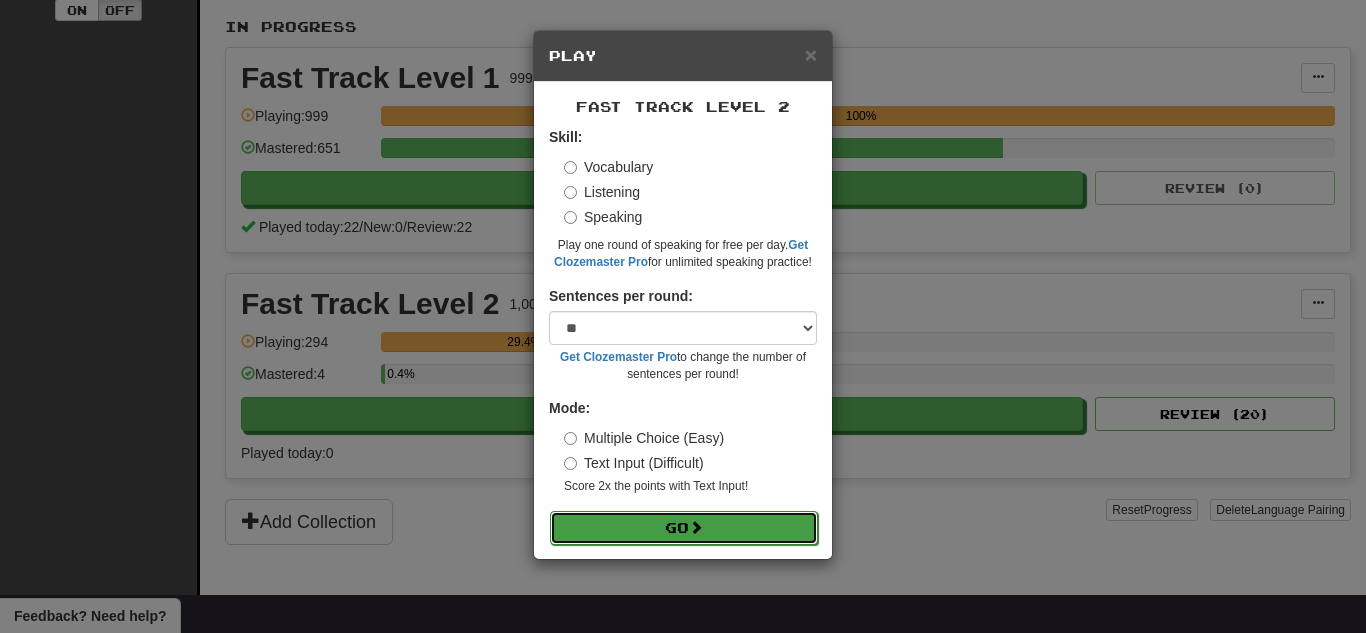 click on "Go" at bounding box center (684, 528) 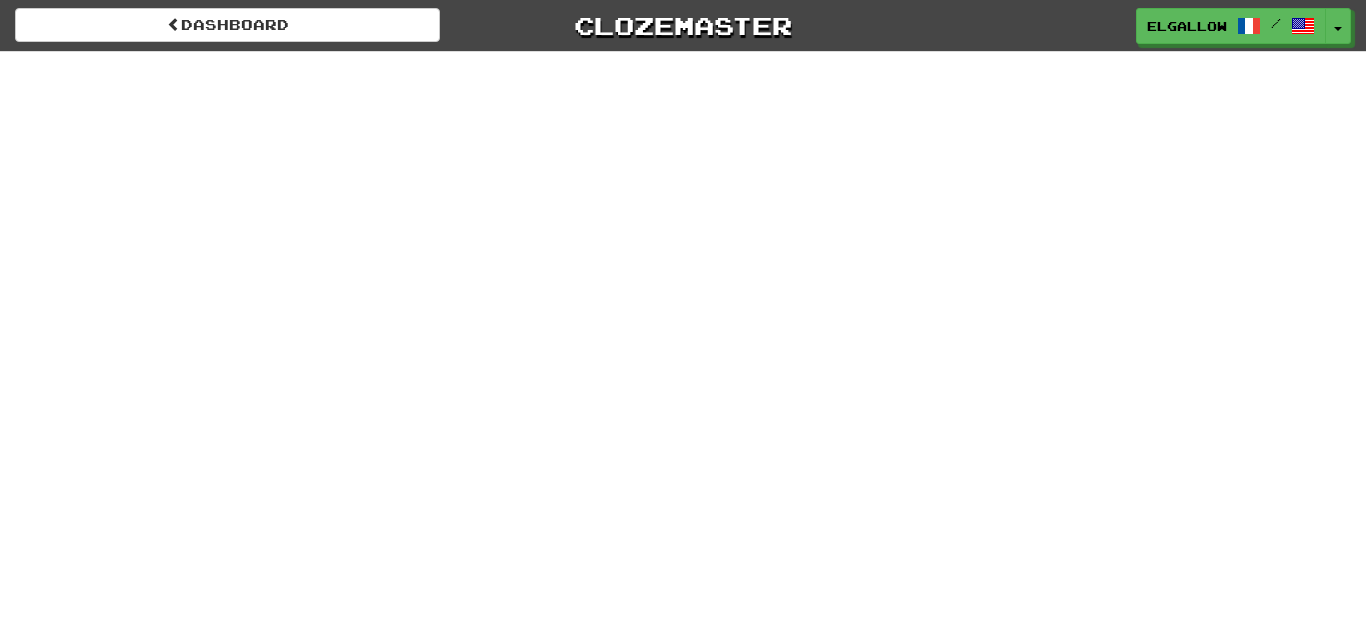 scroll, scrollTop: 0, scrollLeft: 0, axis: both 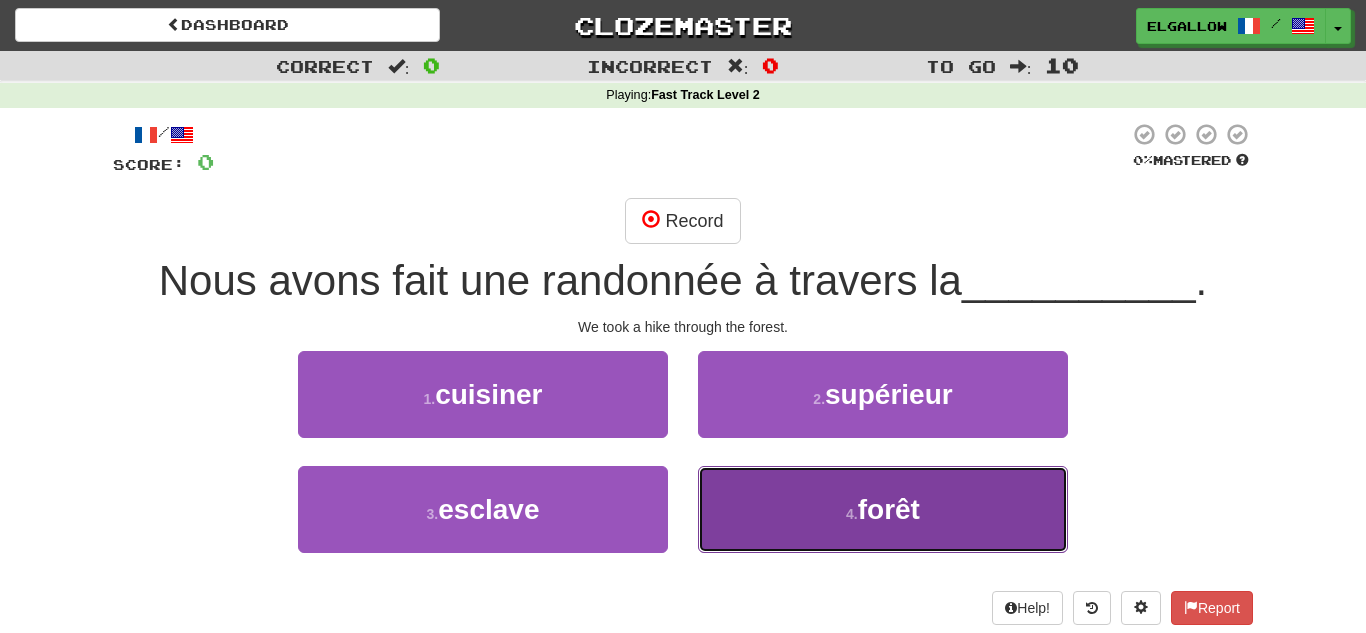 click on "4 .  forêt" at bounding box center [883, 509] 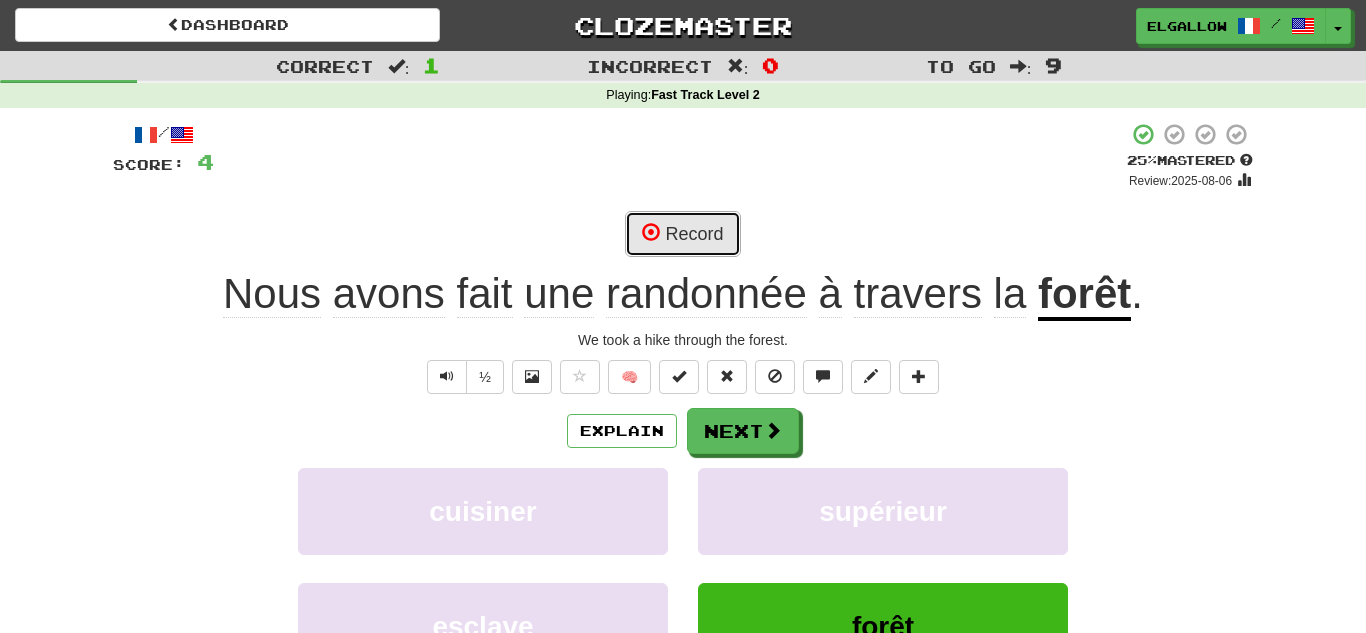 click on "Record" at bounding box center (682, 234) 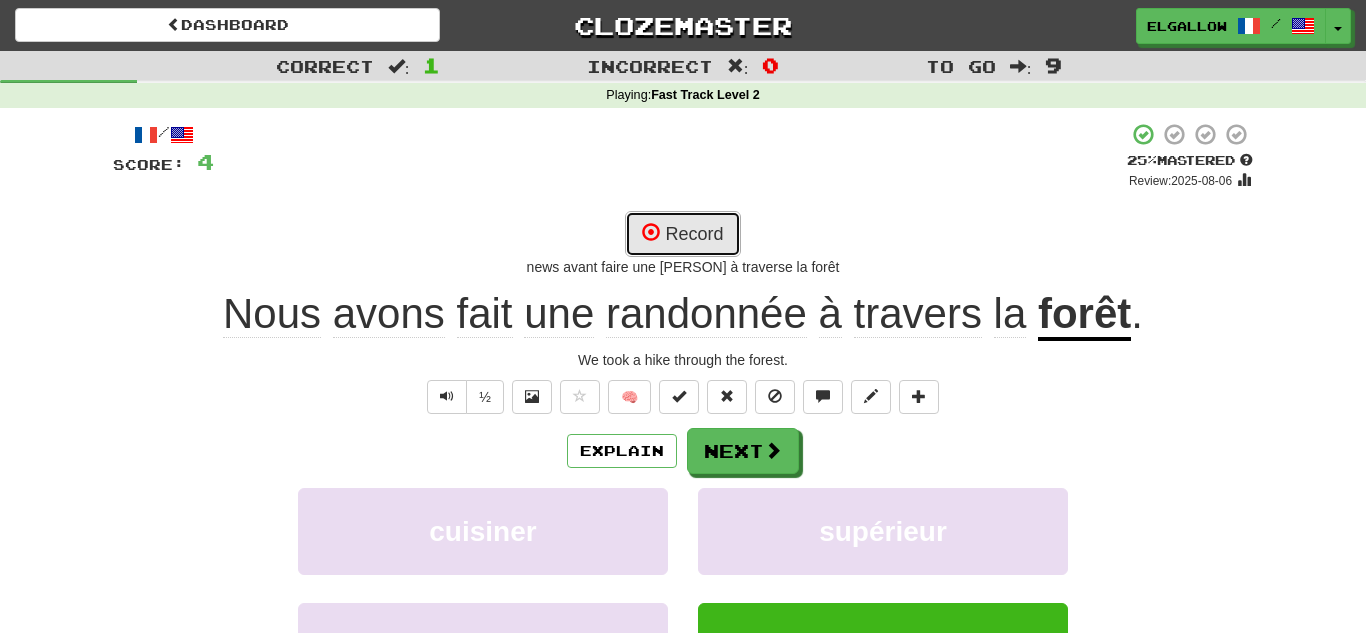 click on "Record" at bounding box center (682, 234) 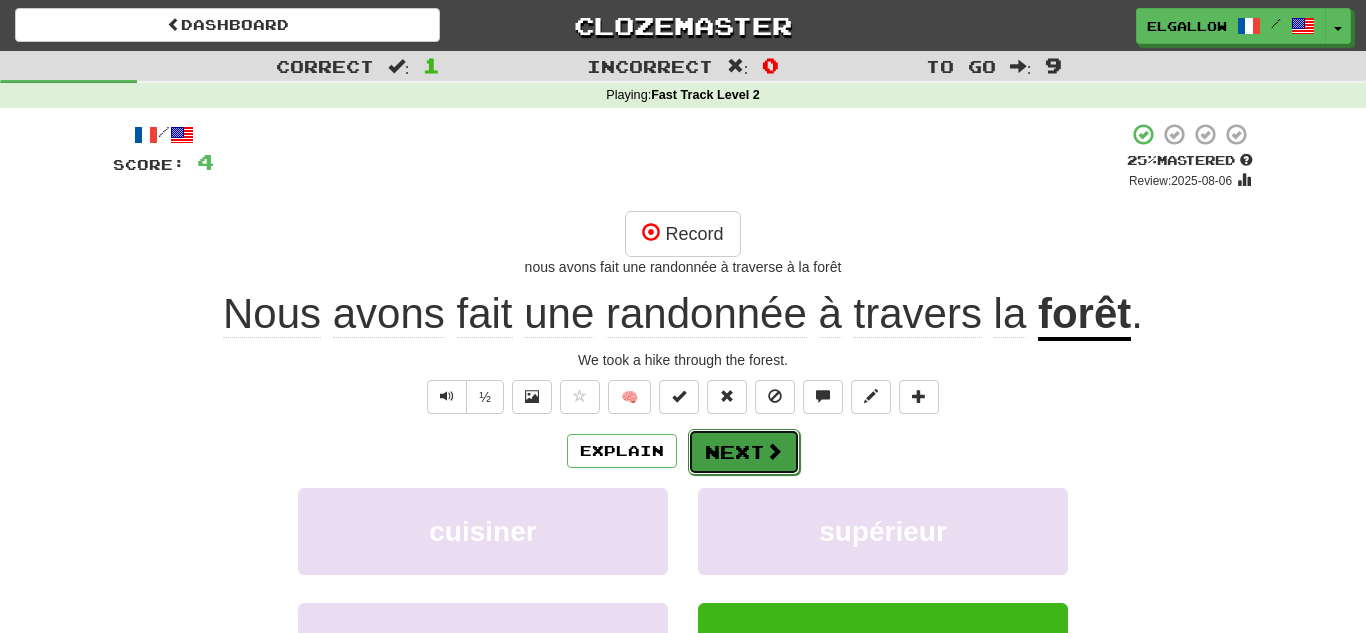 click on "Next" at bounding box center [744, 452] 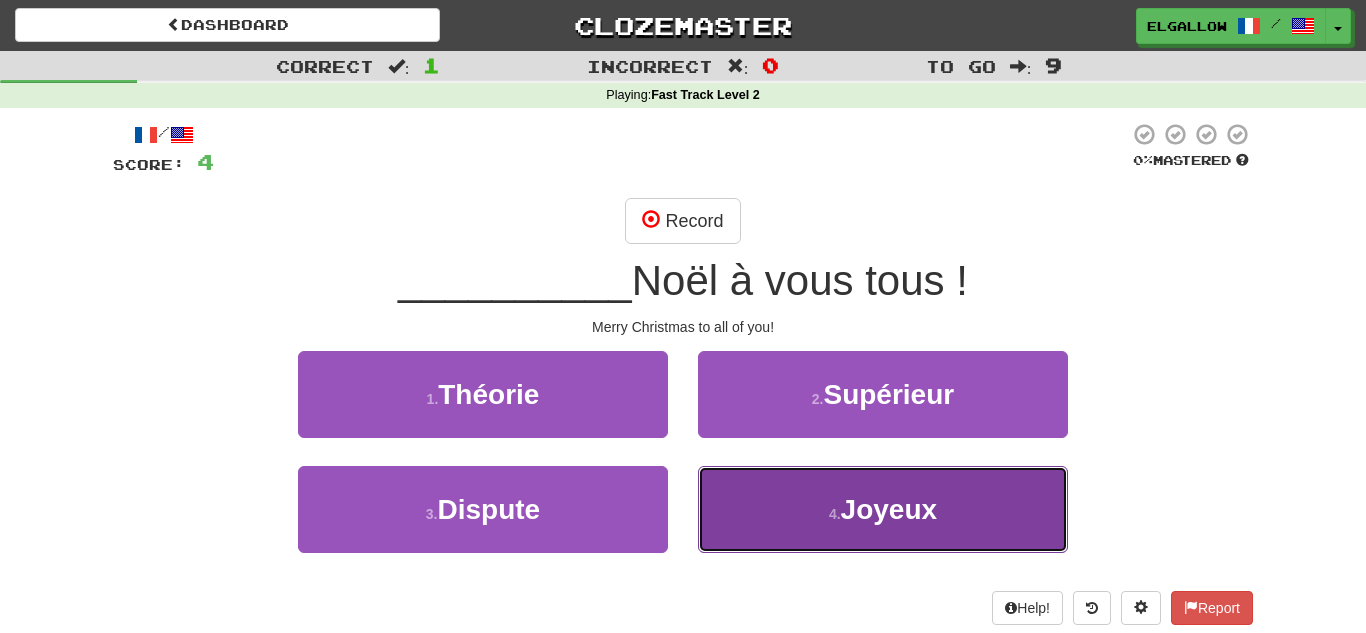 click on "4 .  Joyeux" at bounding box center [883, 509] 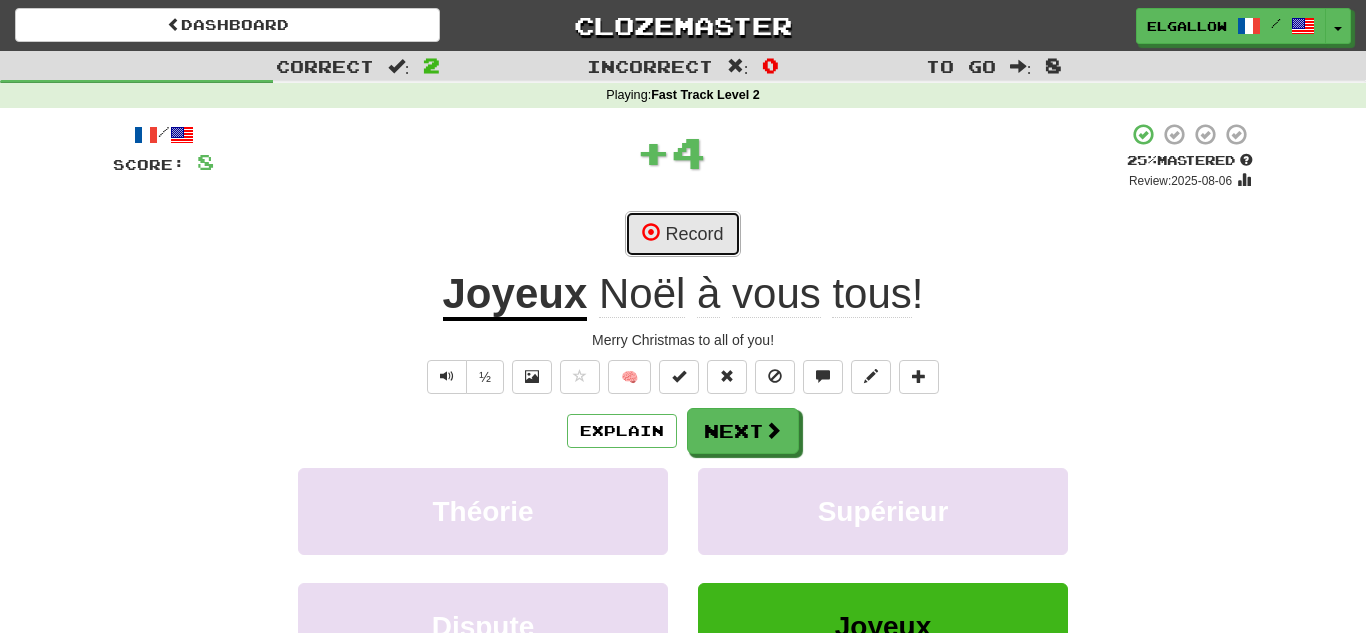 click on "Record" at bounding box center (682, 234) 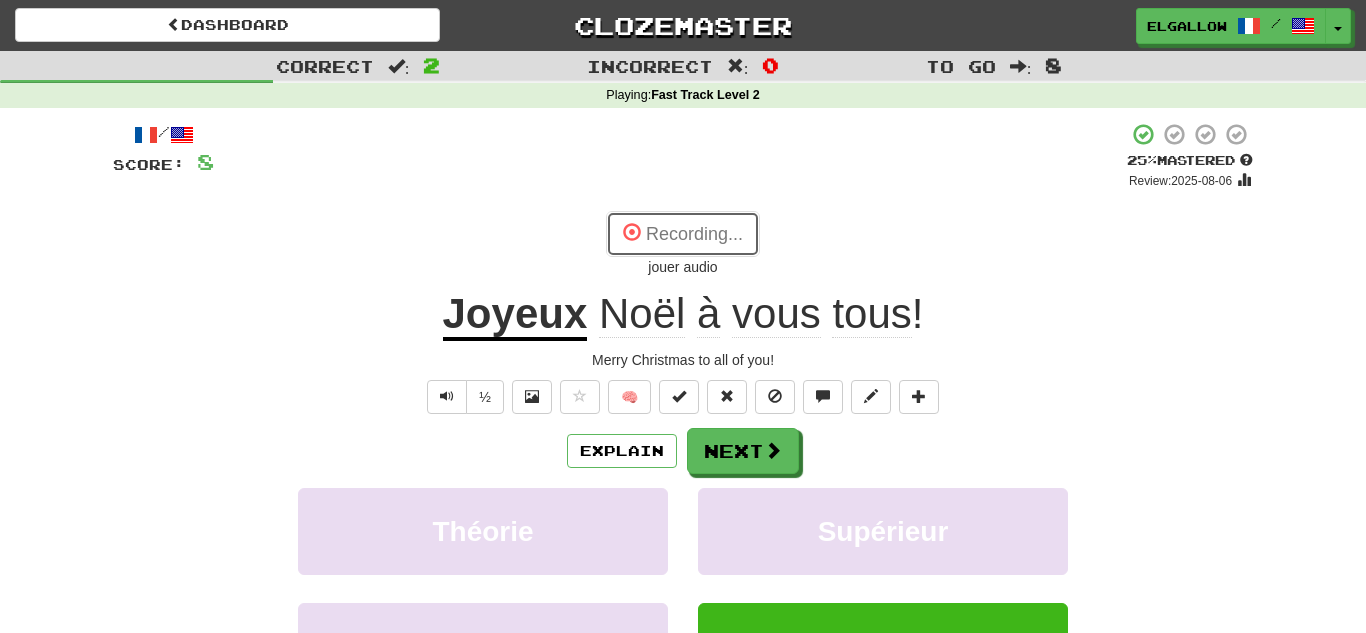 click on "Recording..." at bounding box center (683, 234) 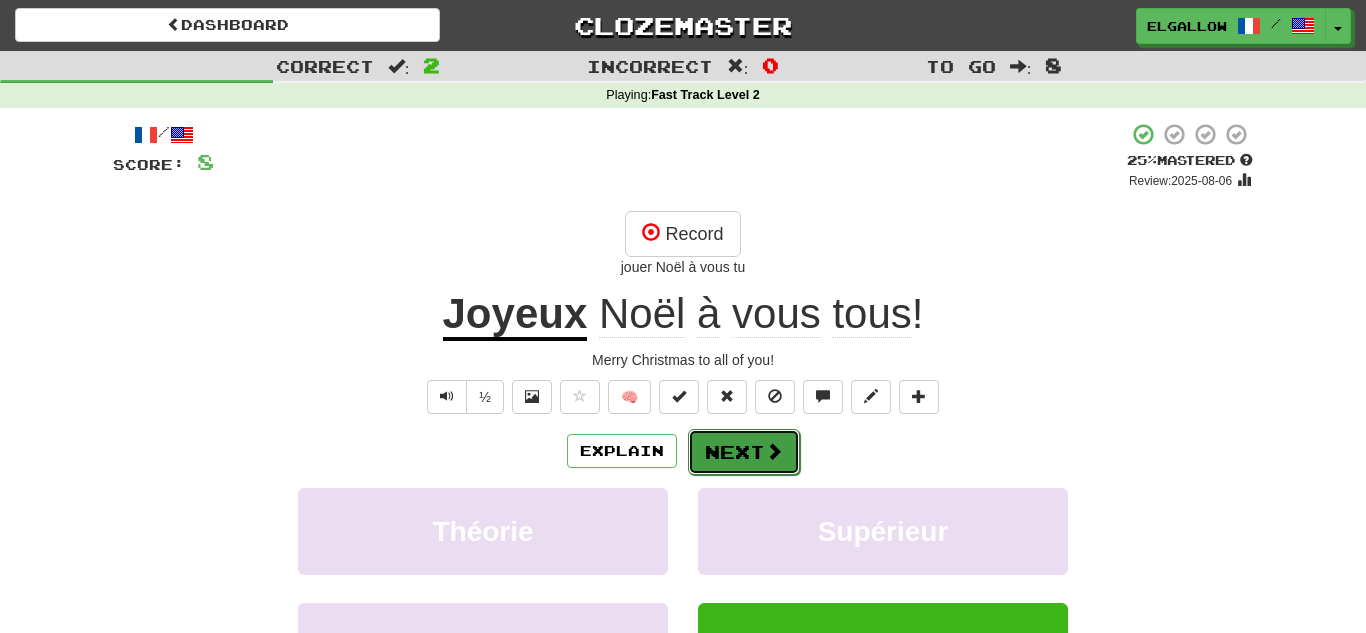 click at bounding box center [774, 451] 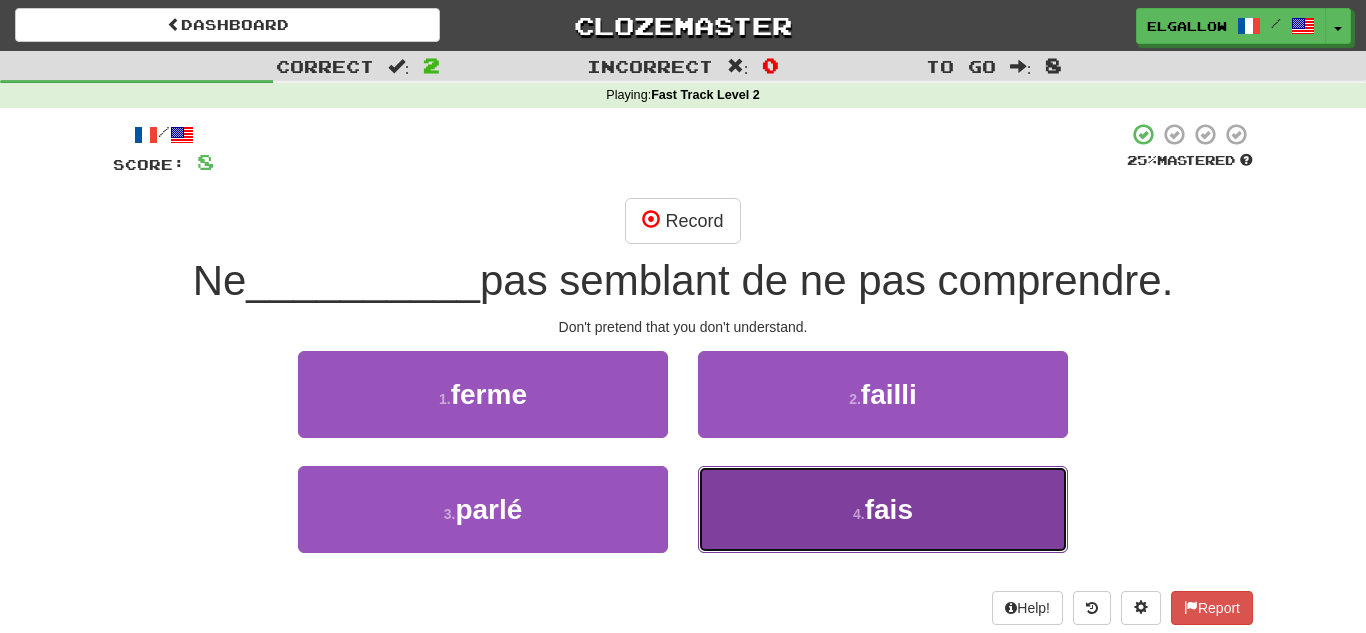 click on "4 .  fais" at bounding box center [883, 509] 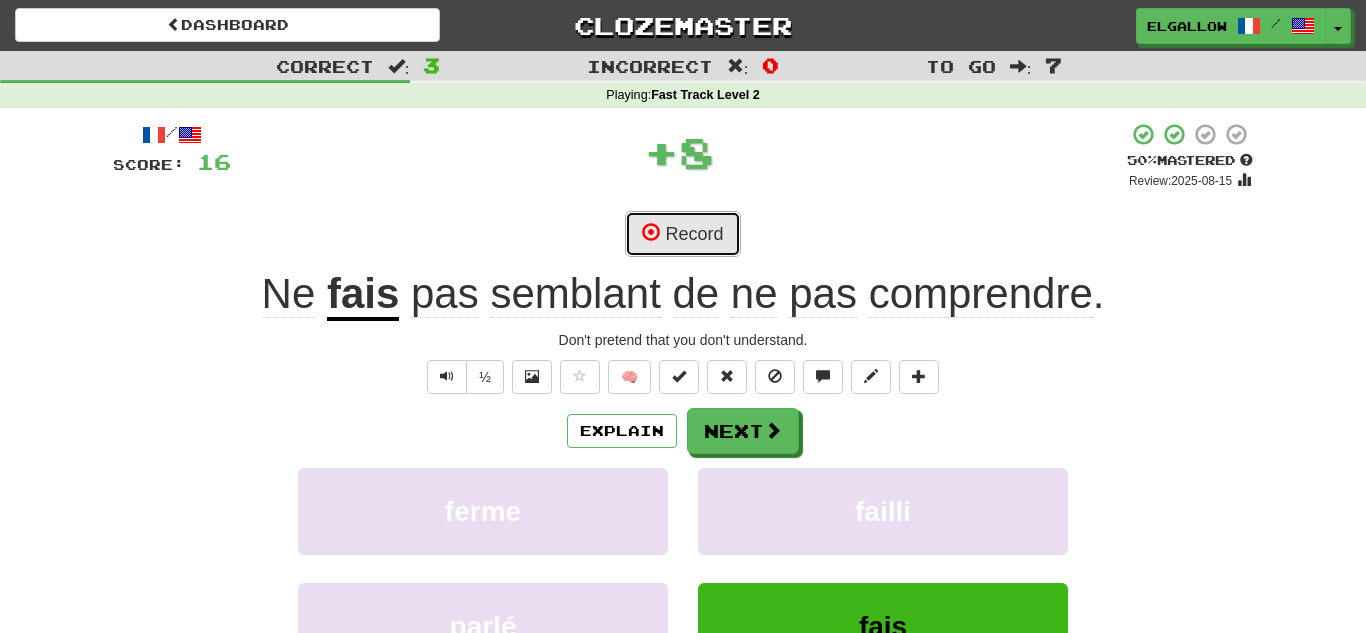 click on "Record" at bounding box center (682, 234) 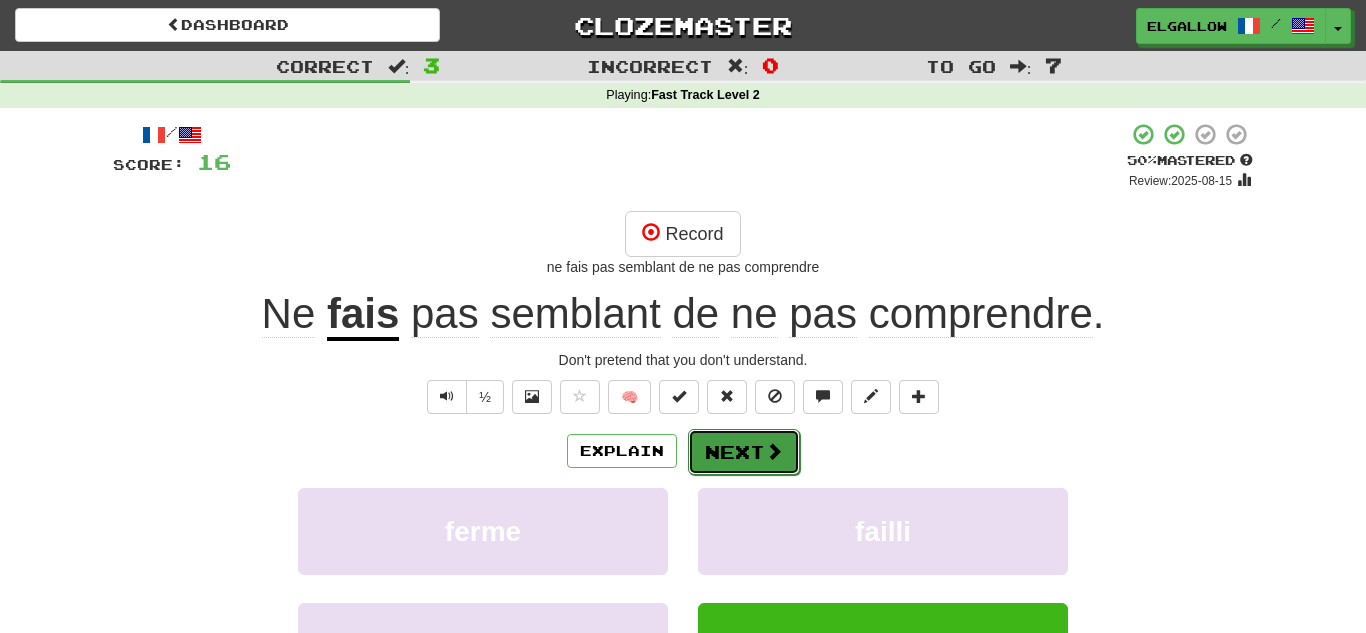 click on "Next" at bounding box center [744, 452] 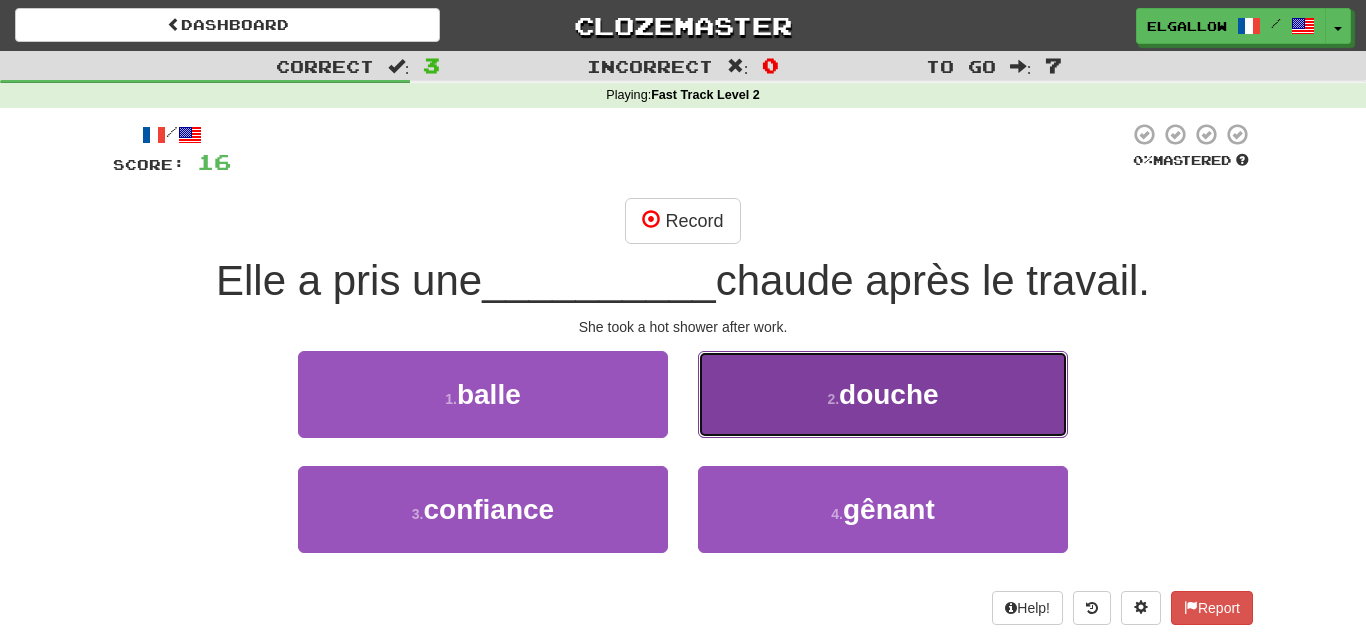 click on "2 .  douche" at bounding box center (883, 394) 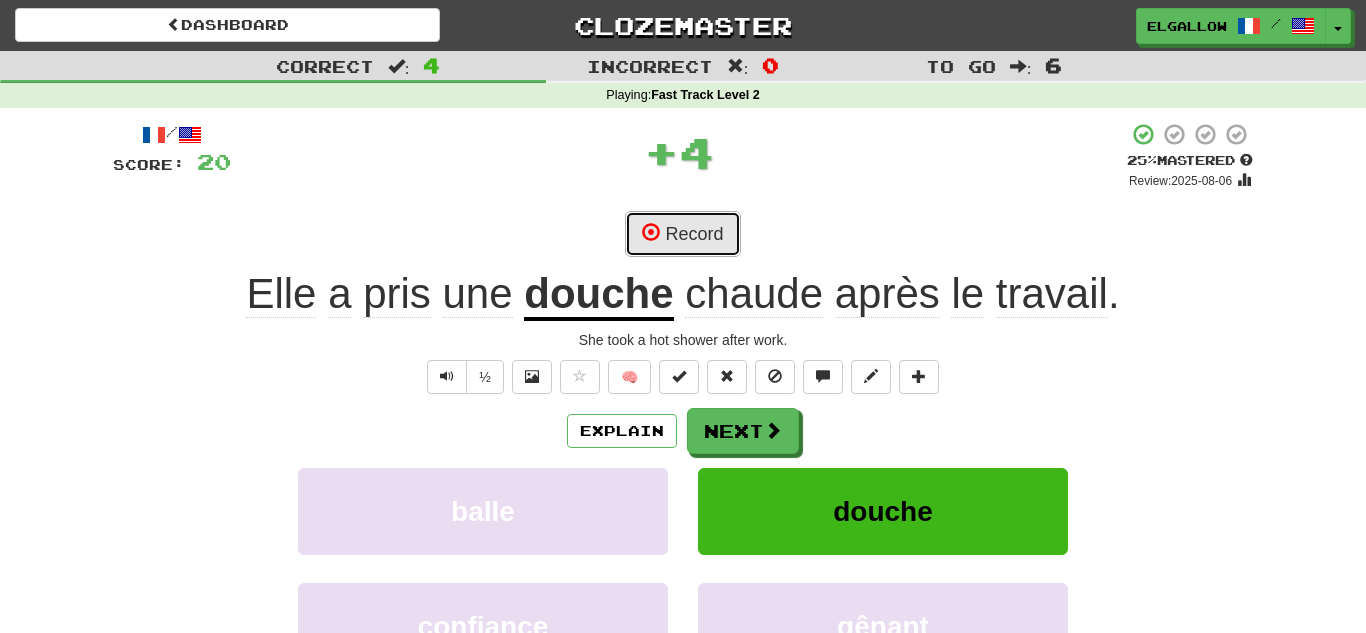 click on "Record" at bounding box center (682, 234) 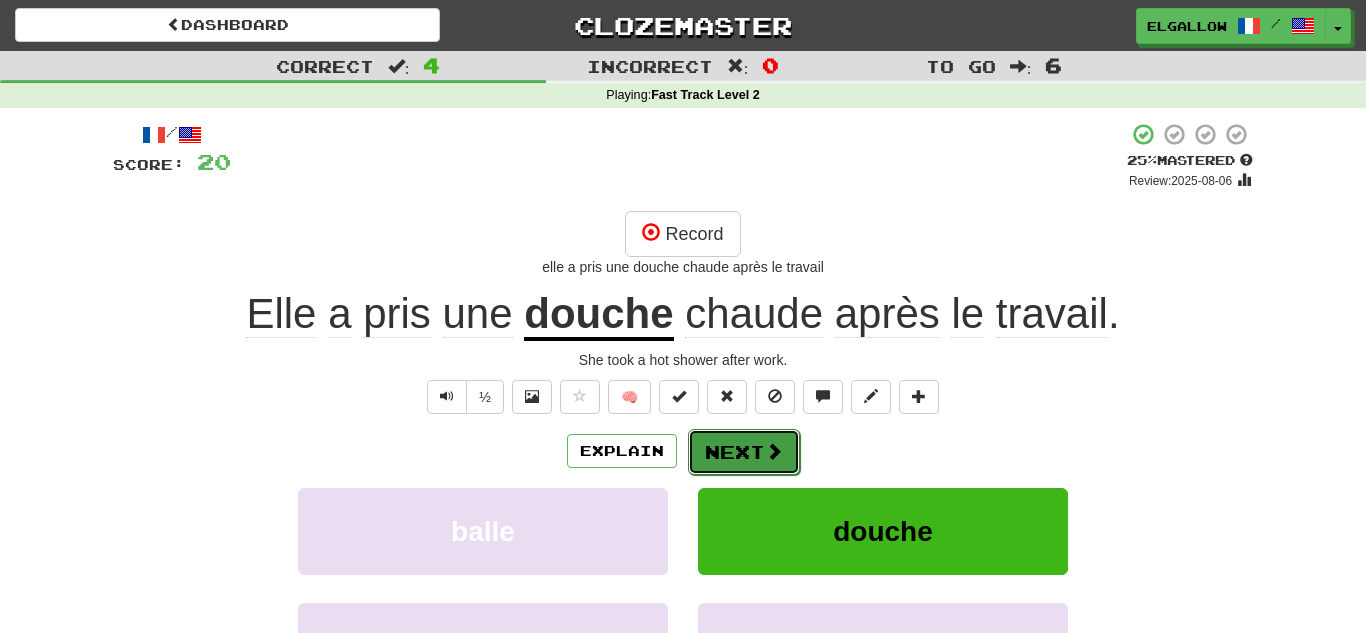 click at bounding box center (774, 451) 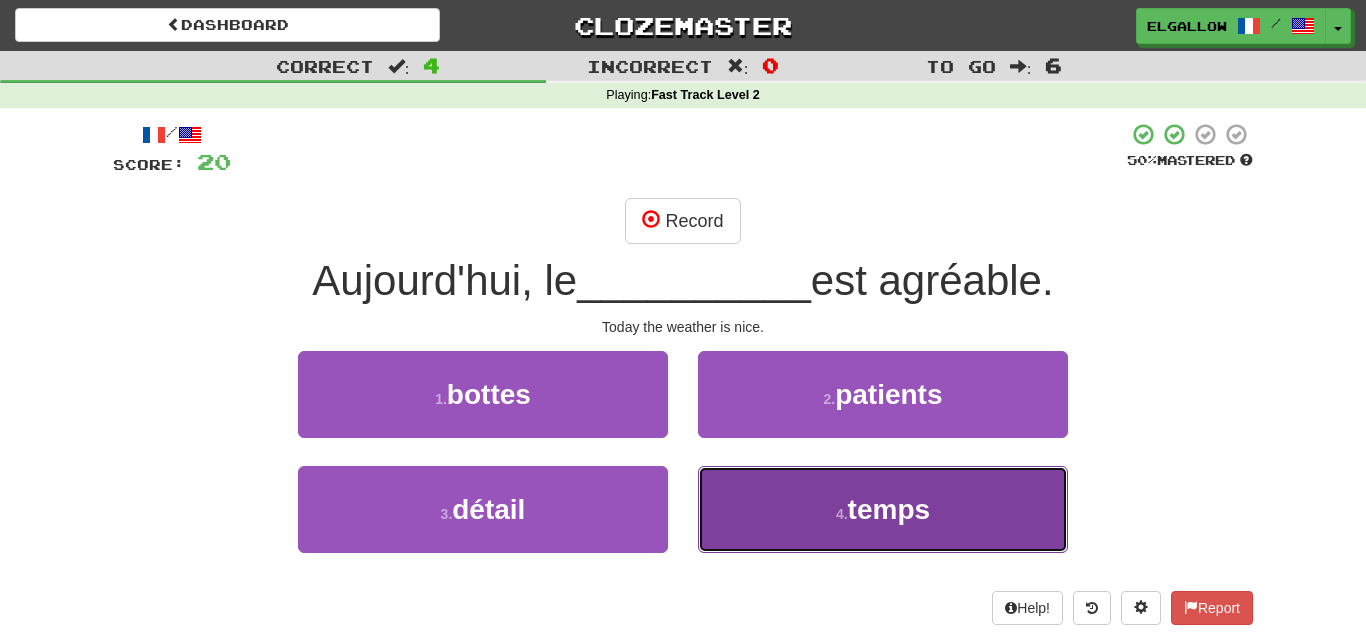 click on "4 ." at bounding box center (842, 514) 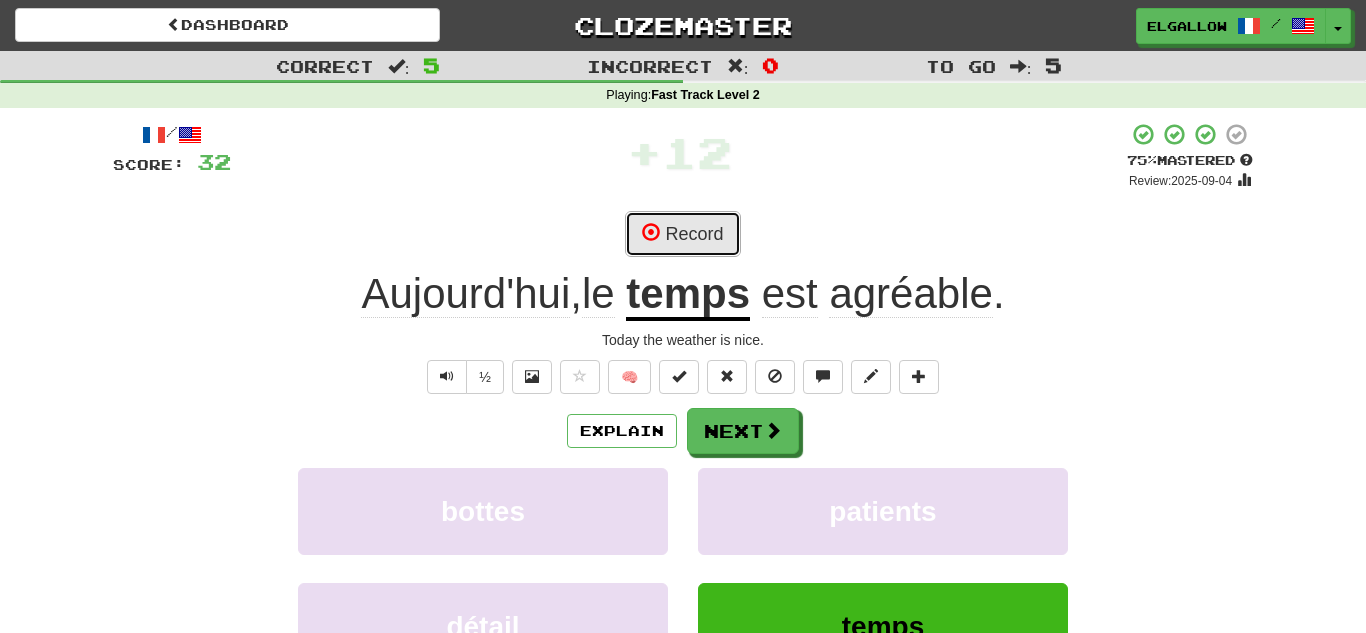click on "Record" at bounding box center [682, 234] 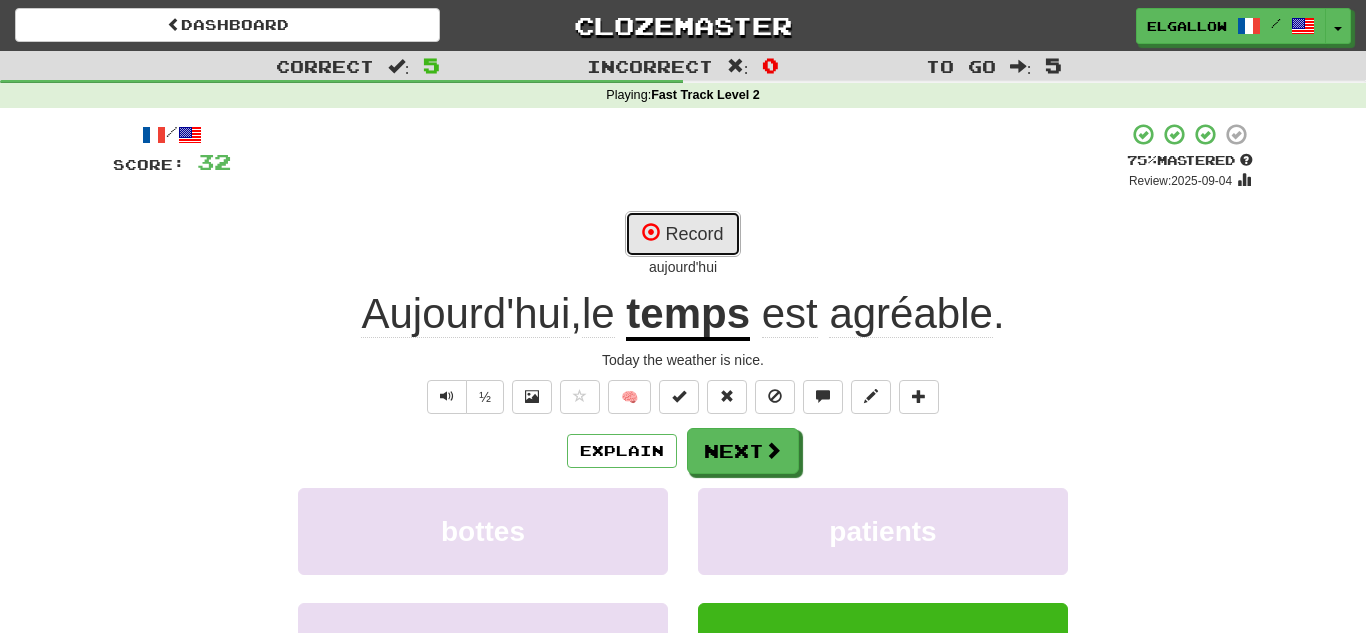 click on "Record" at bounding box center (682, 234) 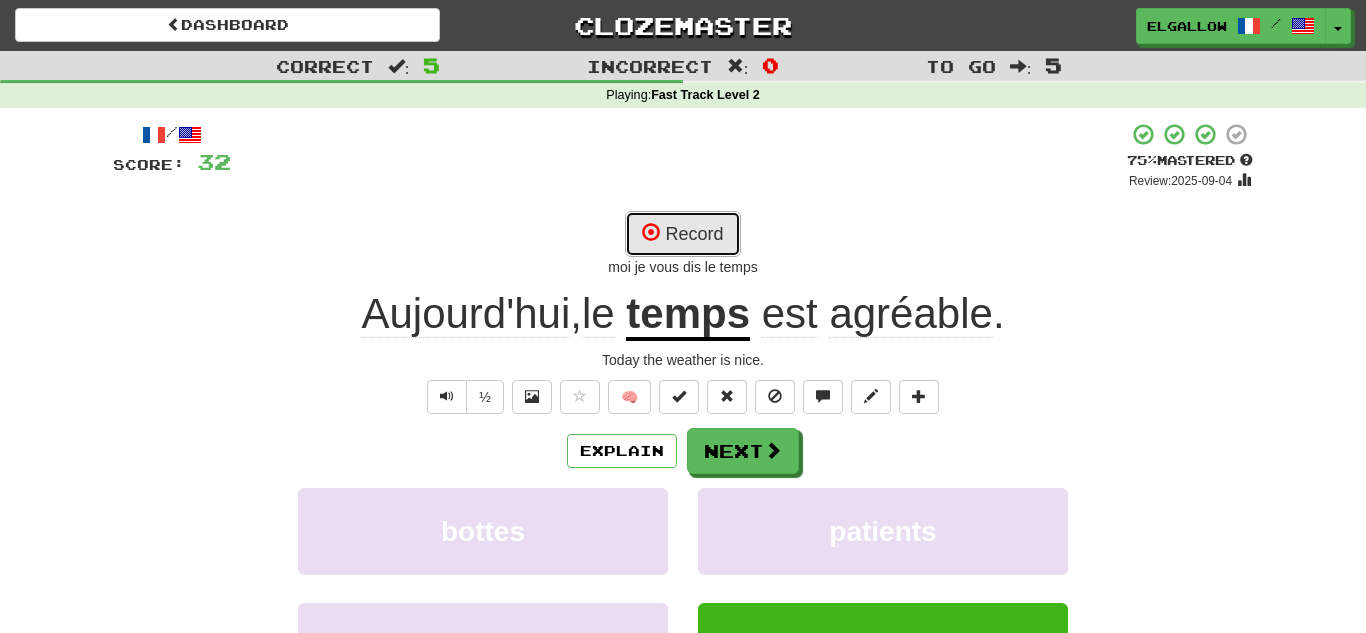 click on "Record" at bounding box center (682, 234) 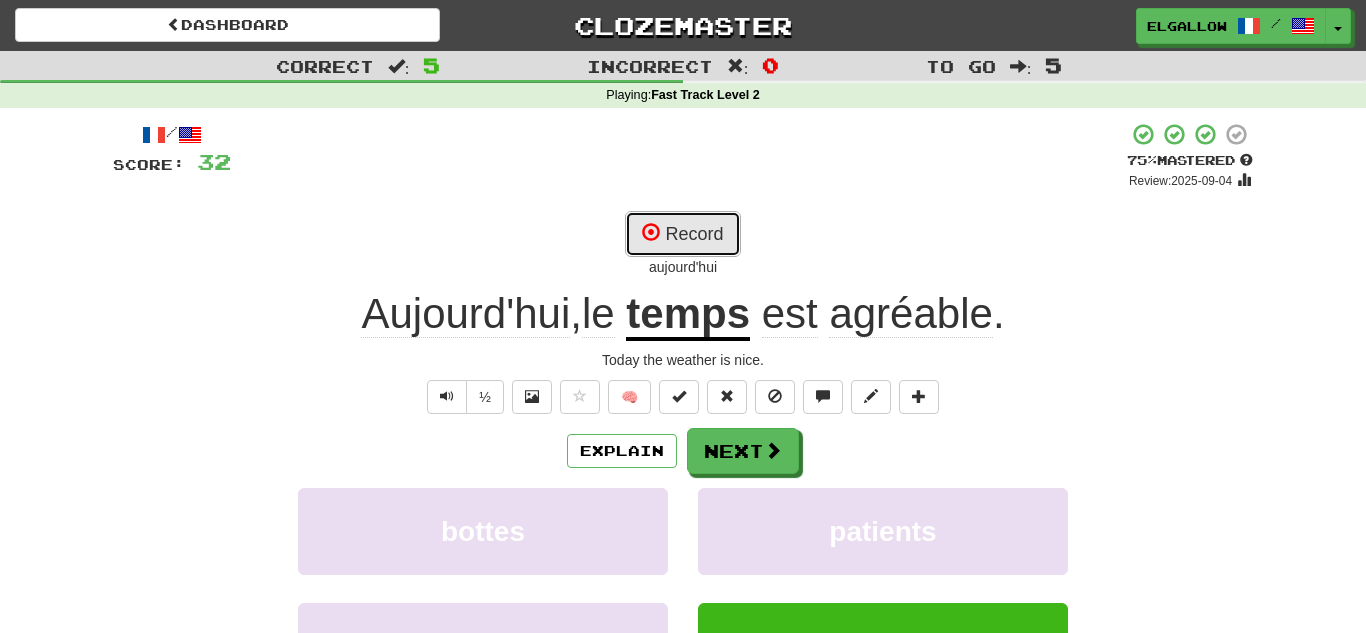click on "Record" at bounding box center (682, 234) 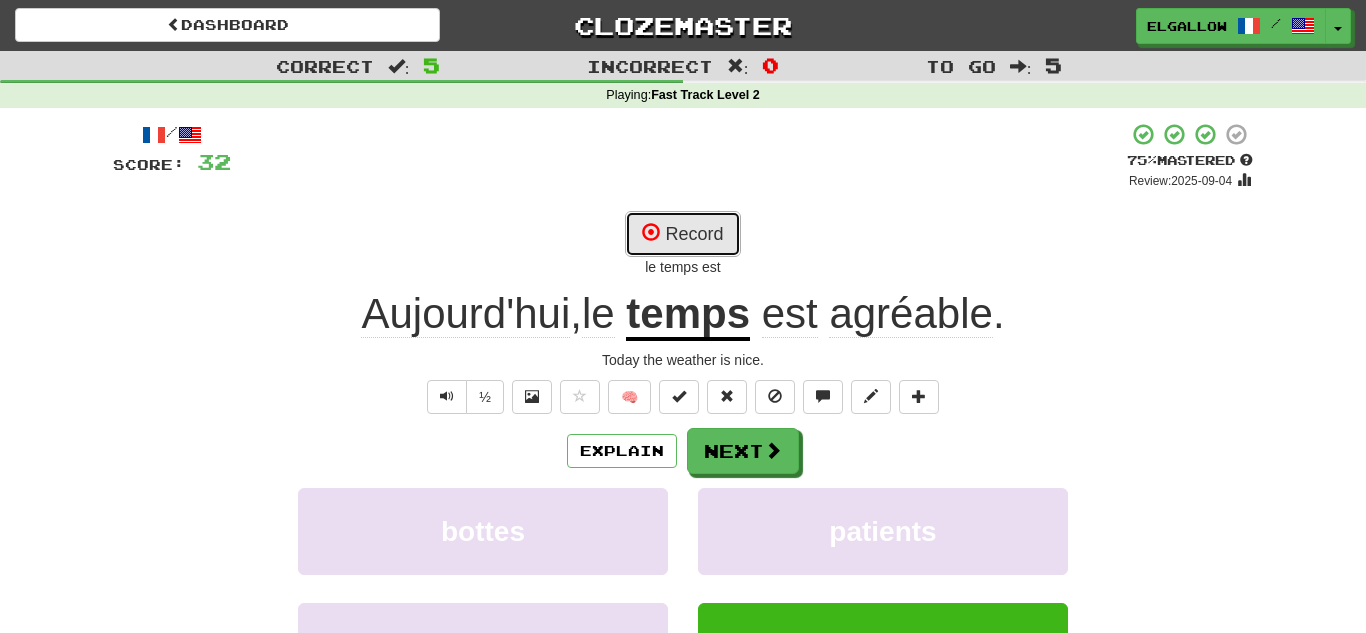 click on "Record" at bounding box center [682, 234] 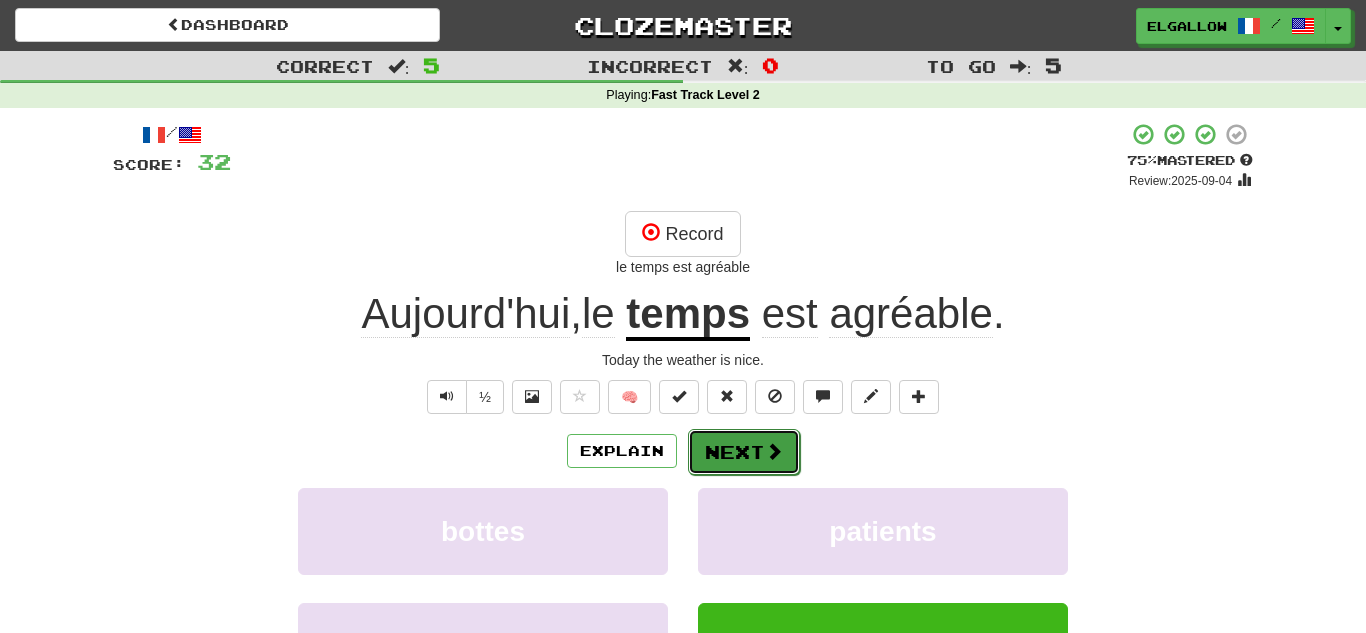click on "Next" at bounding box center (744, 452) 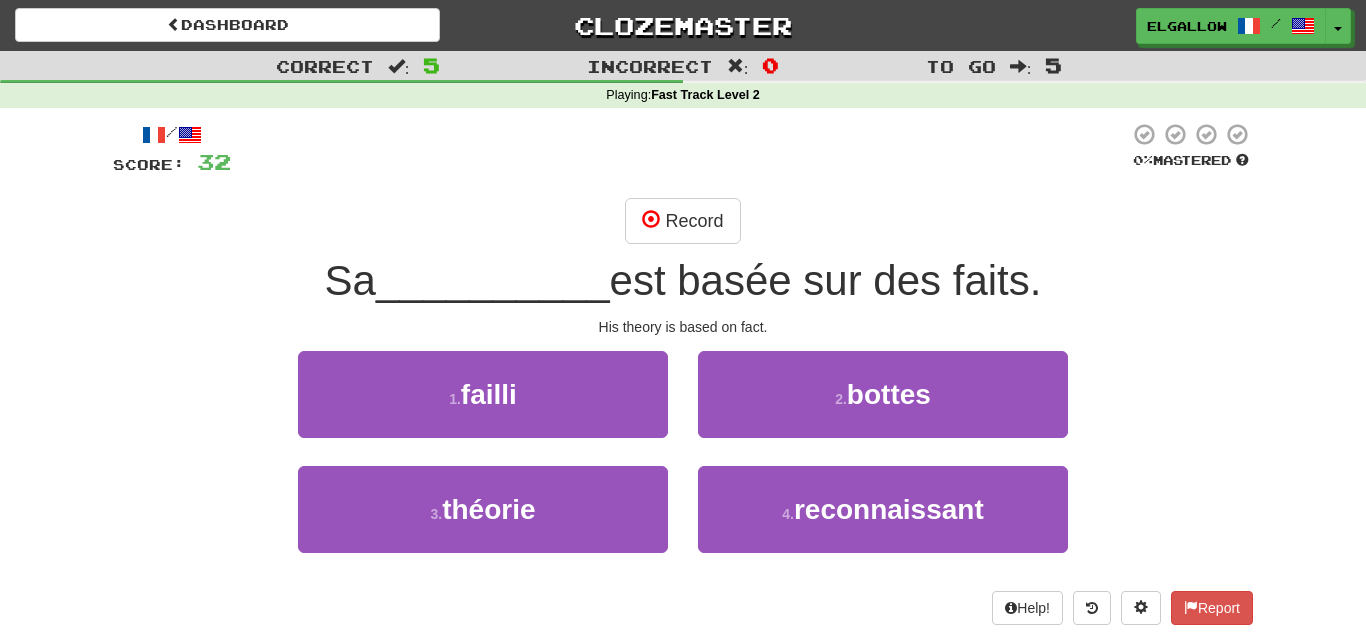 click on "3 .  théorie" at bounding box center [483, 523] 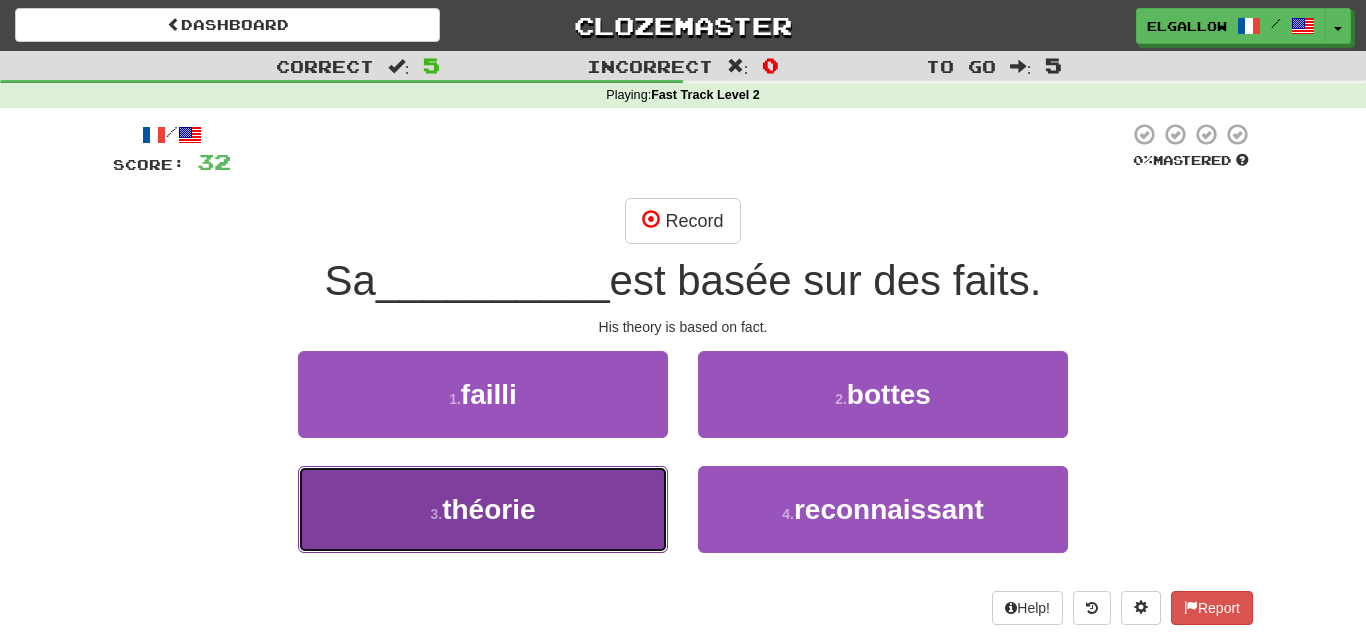 click on "3 .  théorie" at bounding box center (483, 509) 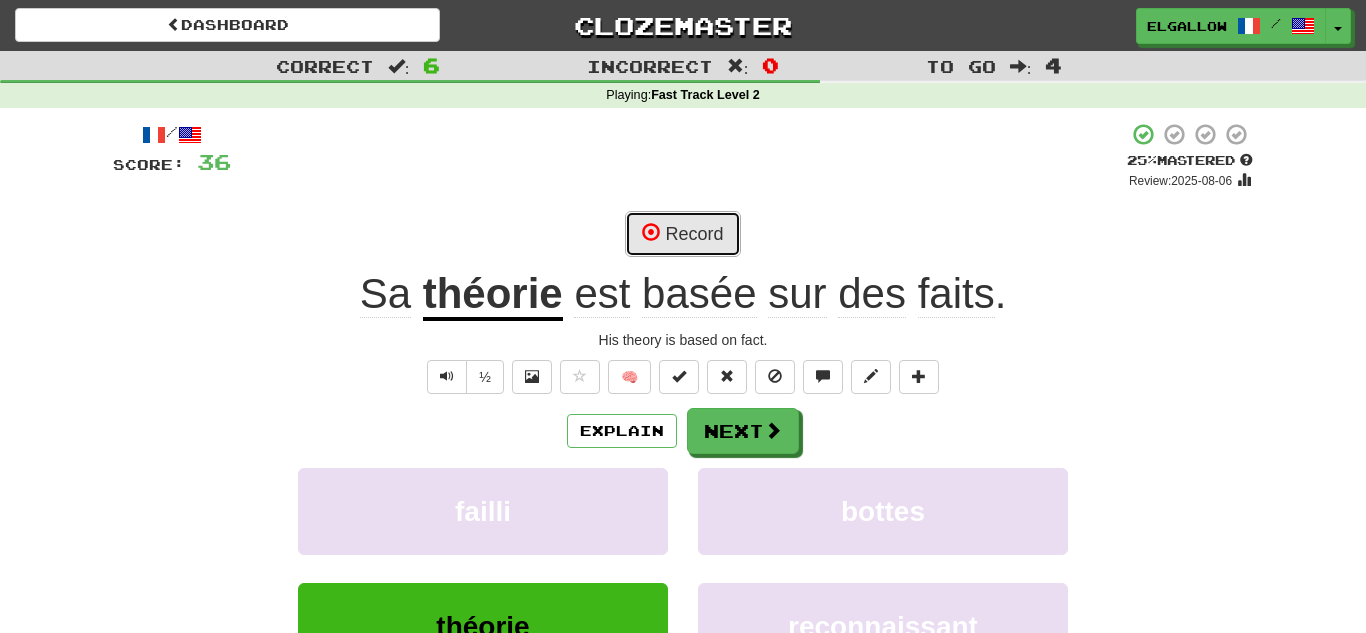 click on "Record" at bounding box center (682, 234) 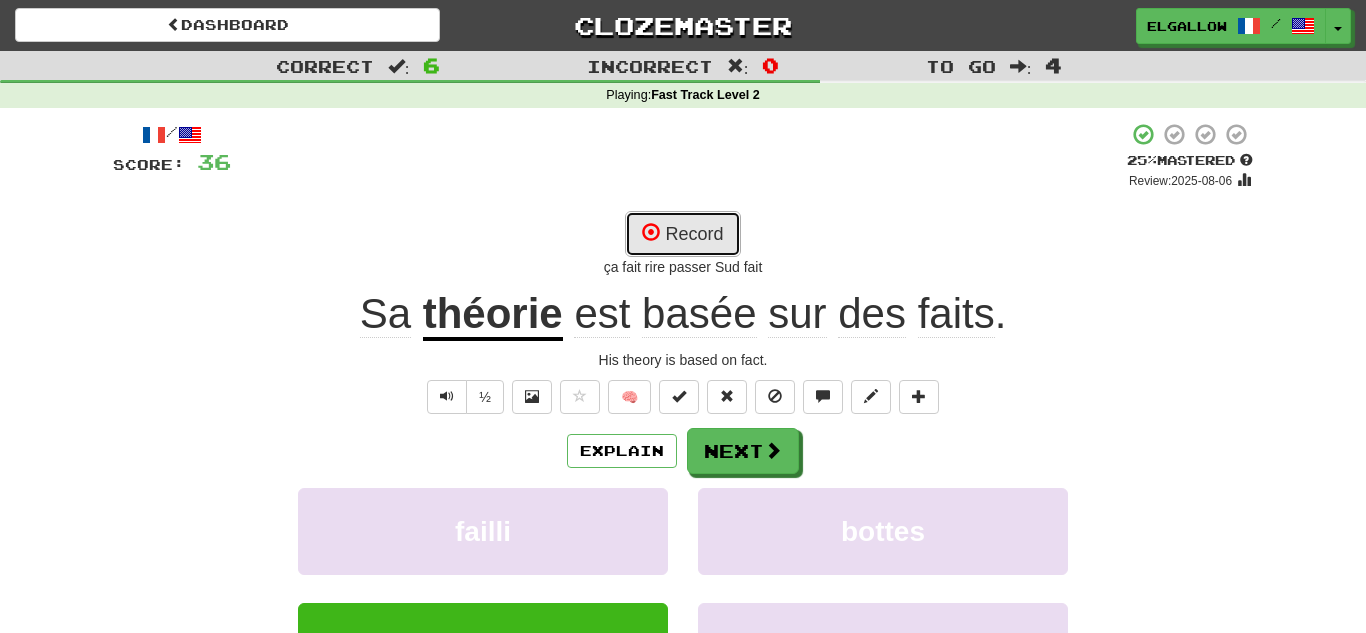click on "Record" at bounding box center [682, 234] 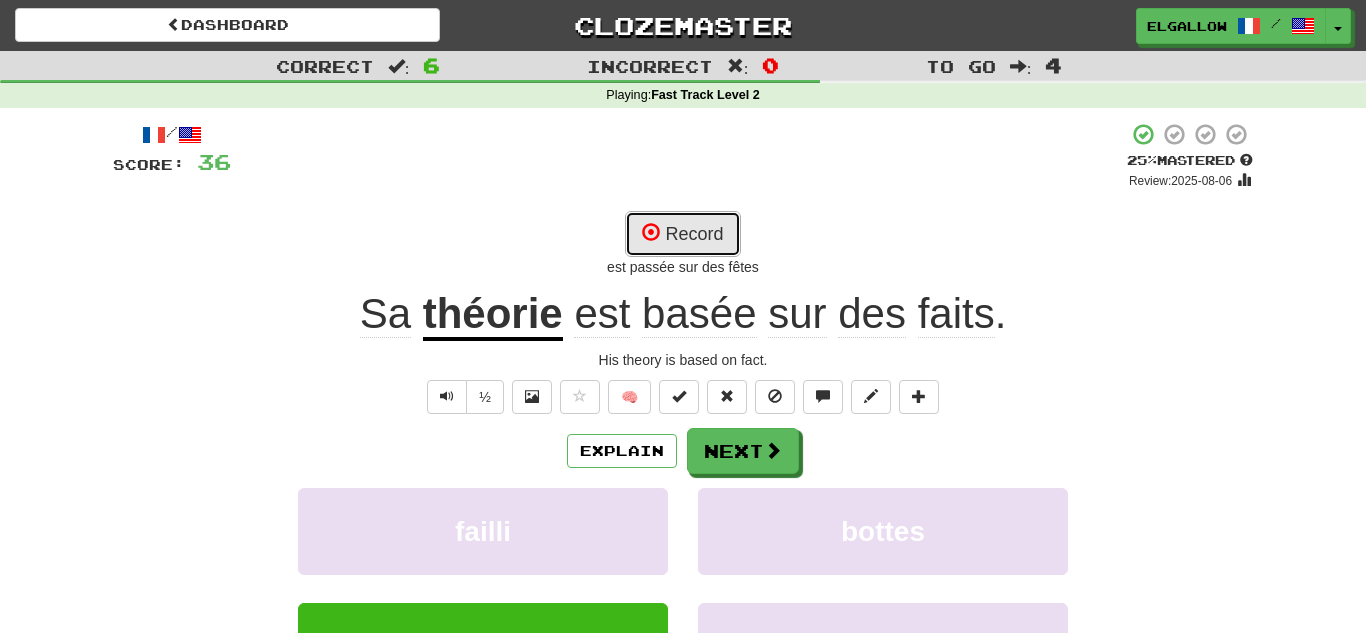 click on "Record" at bounding box center (682, 234) 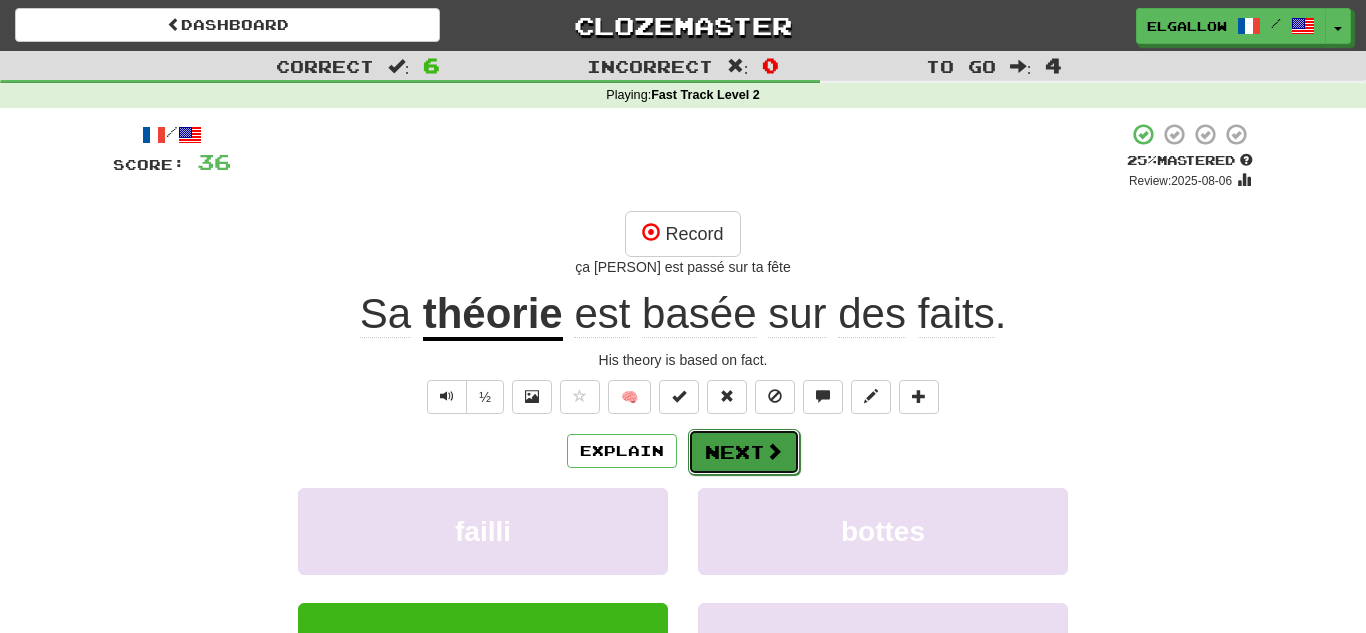 click on "Next" at bounding box center [744, 452] 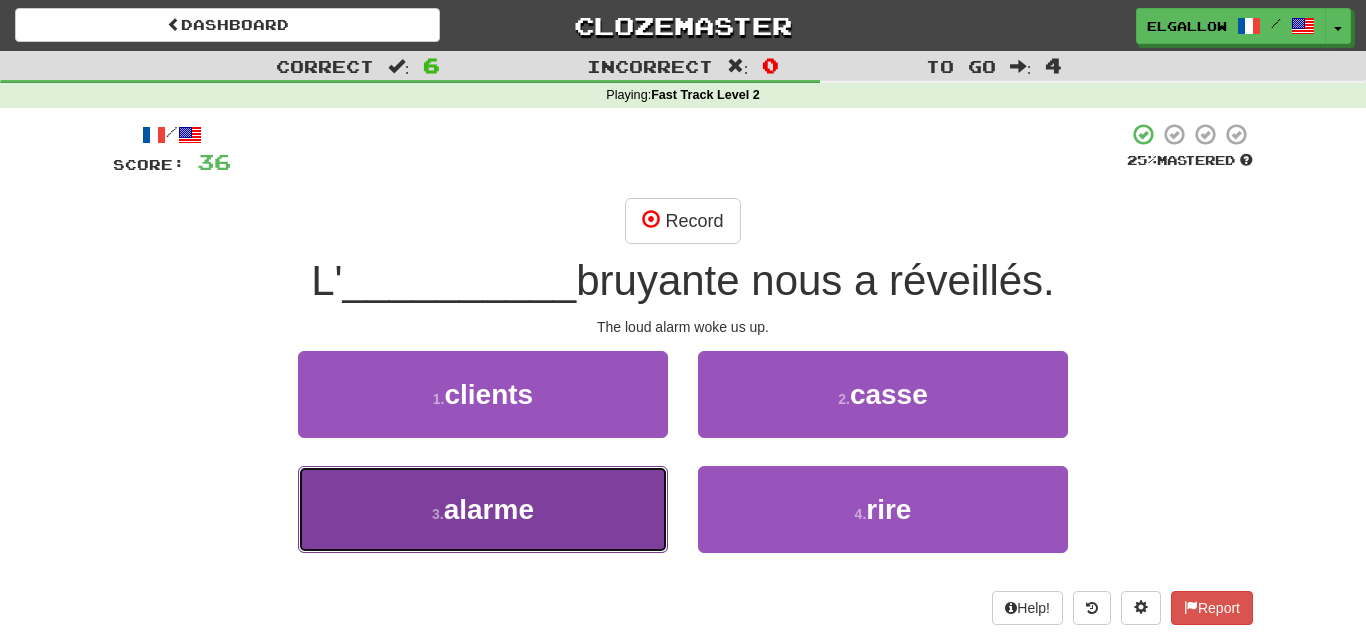 click on "3 .  alarme" at bounding box center [483, 509] 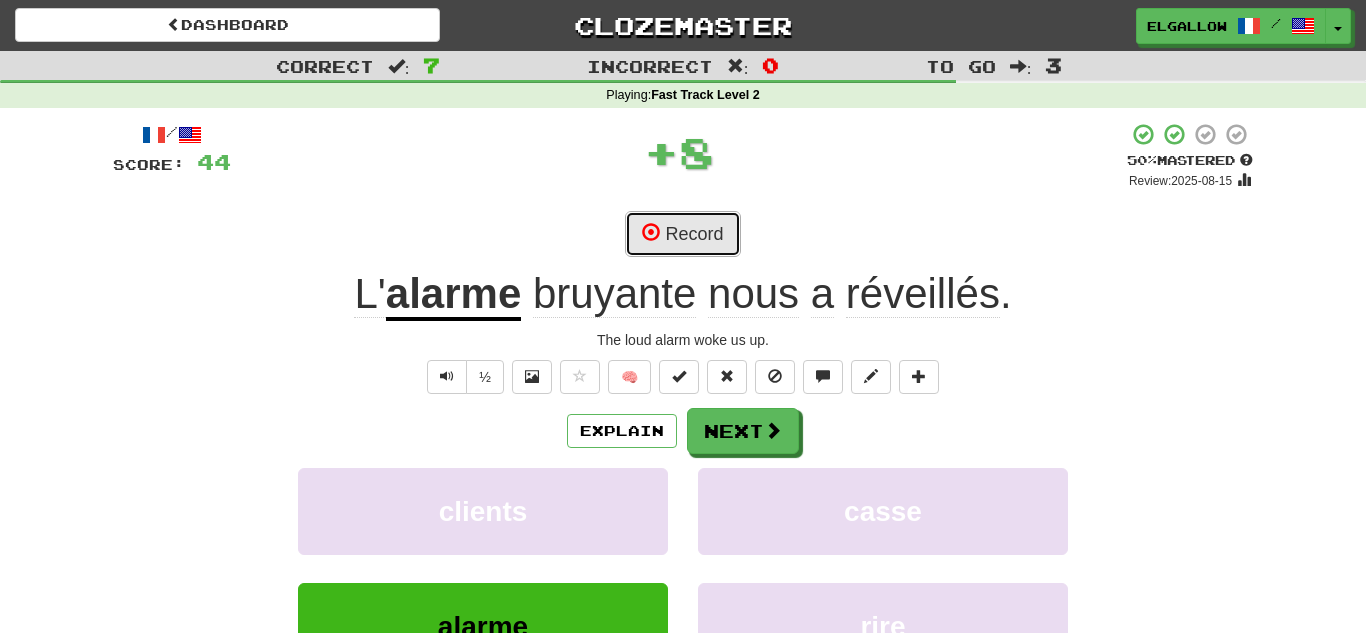 click on "Record" at bounding box center [682, 234] 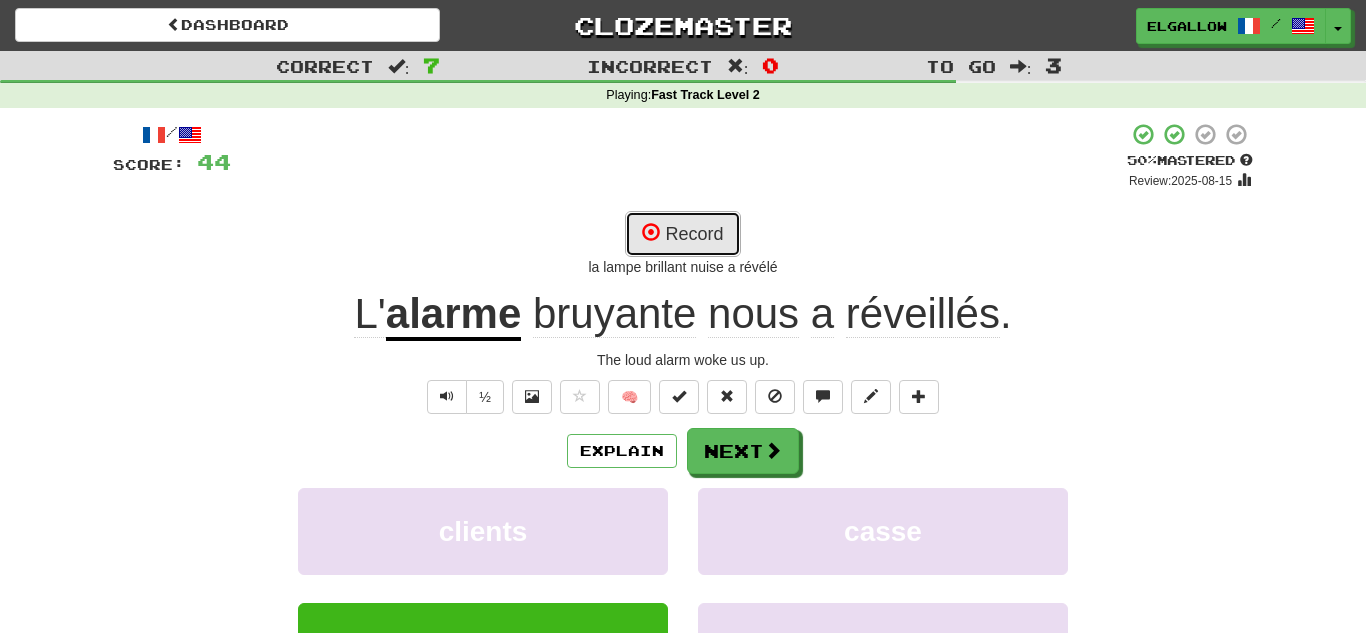 click on "Record" at bounding box center [682, 234] 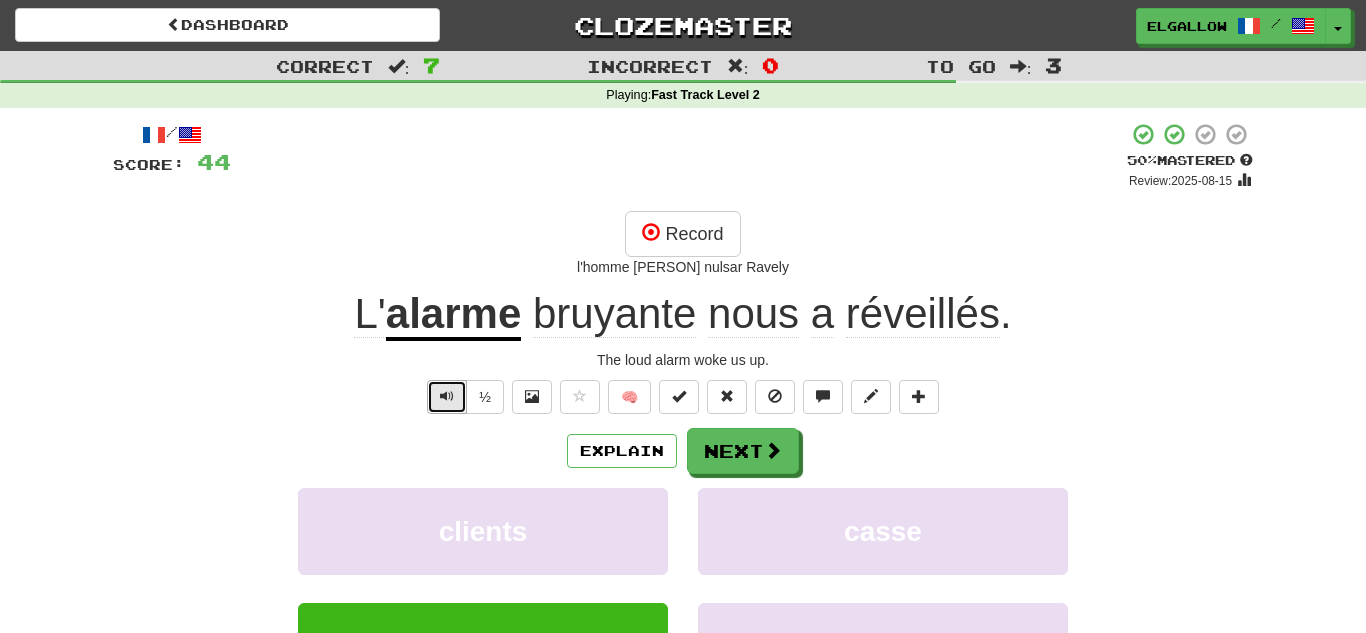 click at bounding box center [447, 396] 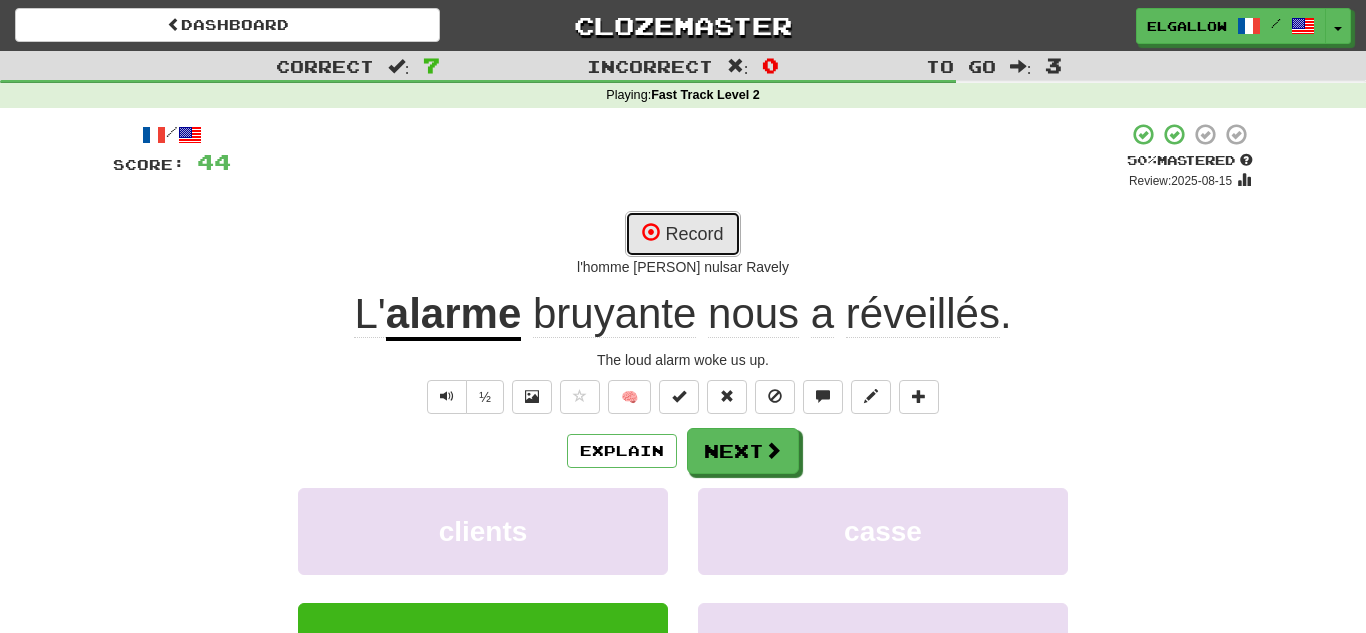 click at bounding box center (651, 232) 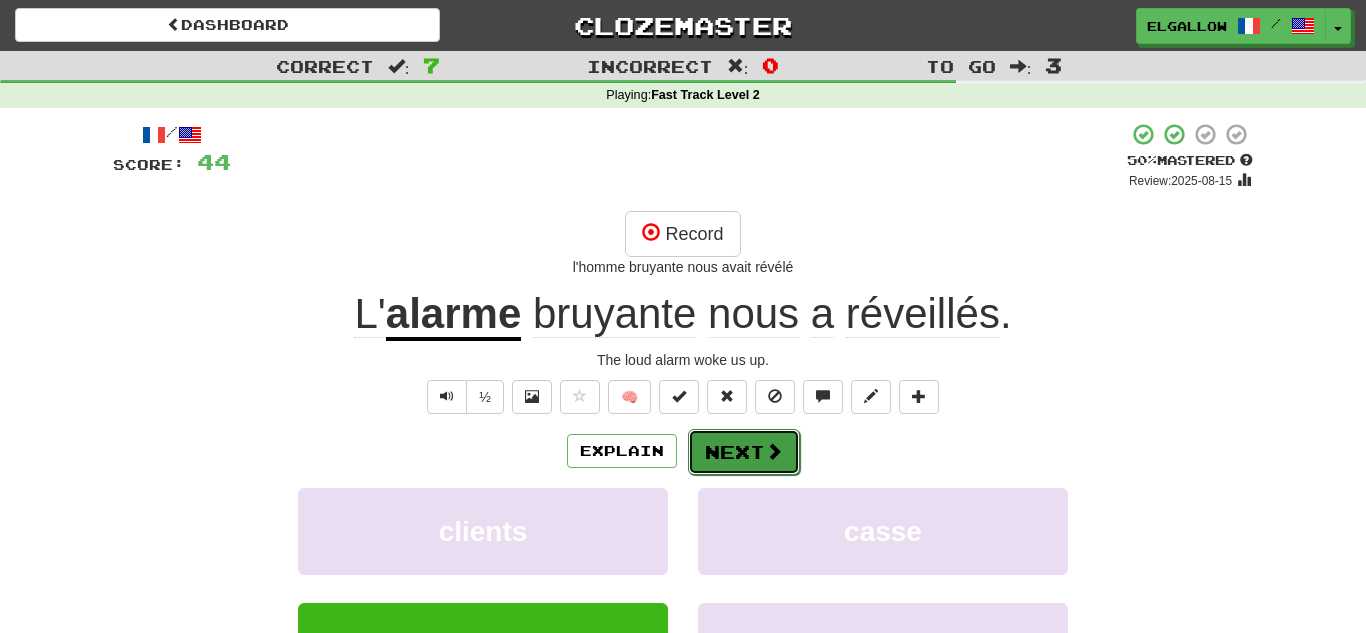 click on "Next" at bounding box center (744, 452) 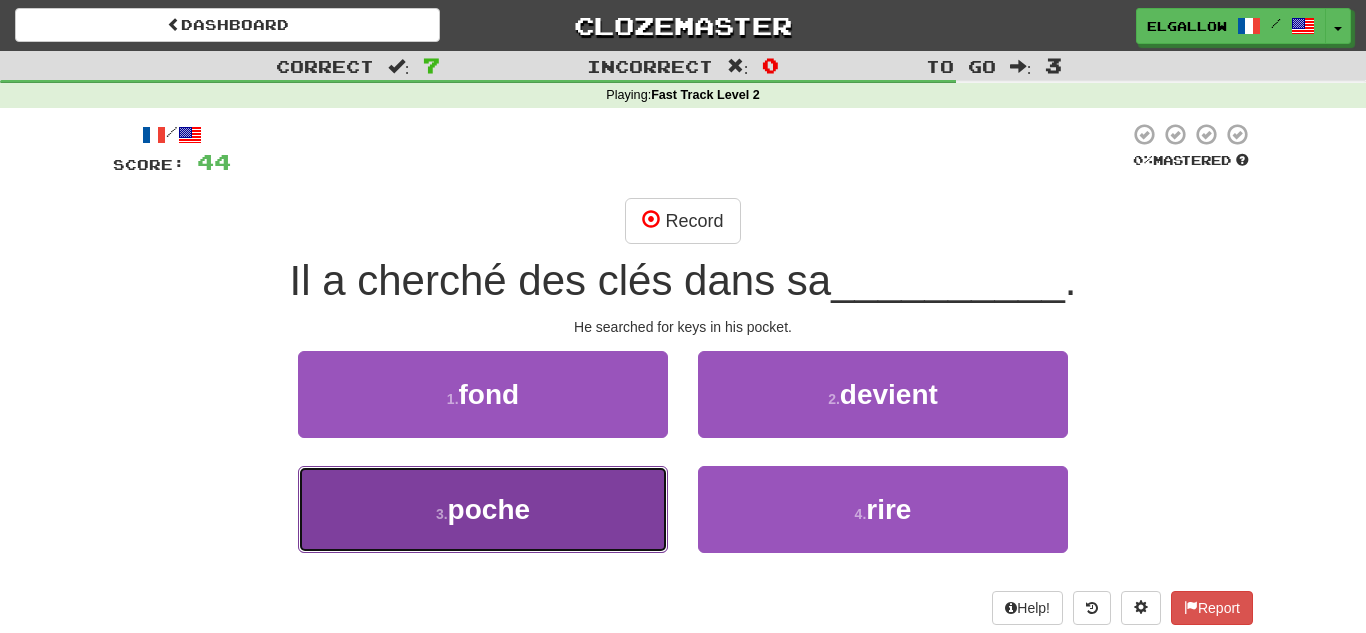 click on "poche" at bounding box center [489, 509] 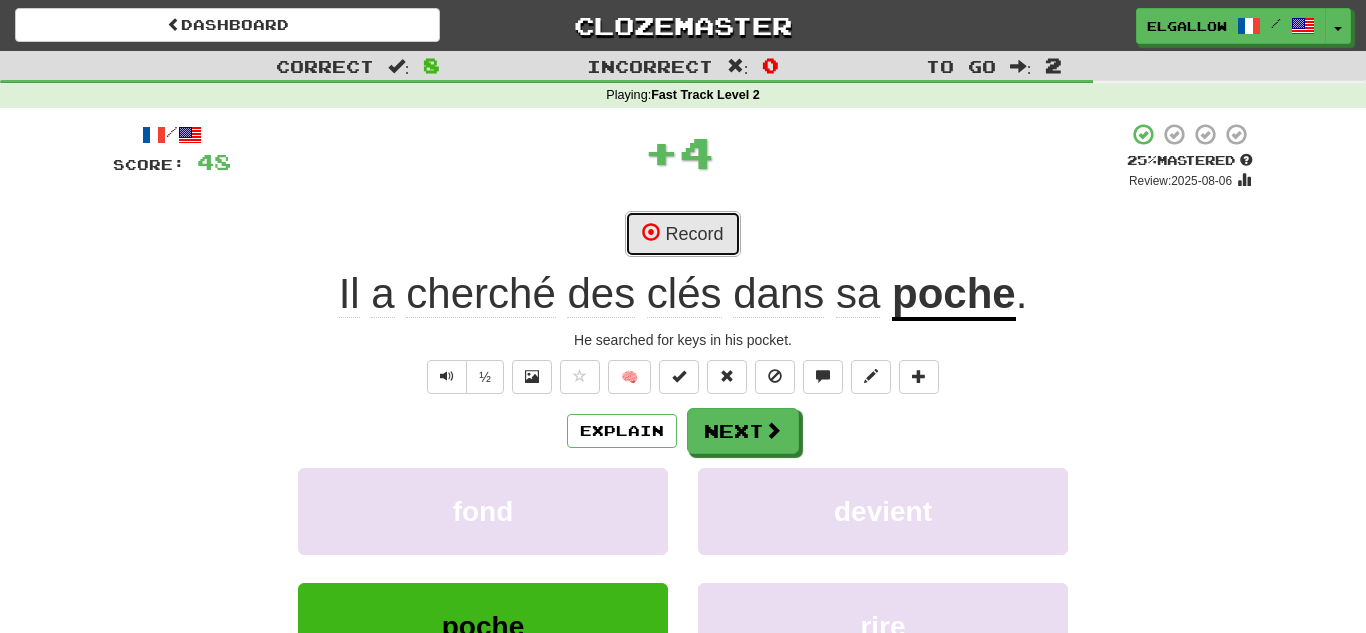 click on "Record" at bounding box center (682, 234) 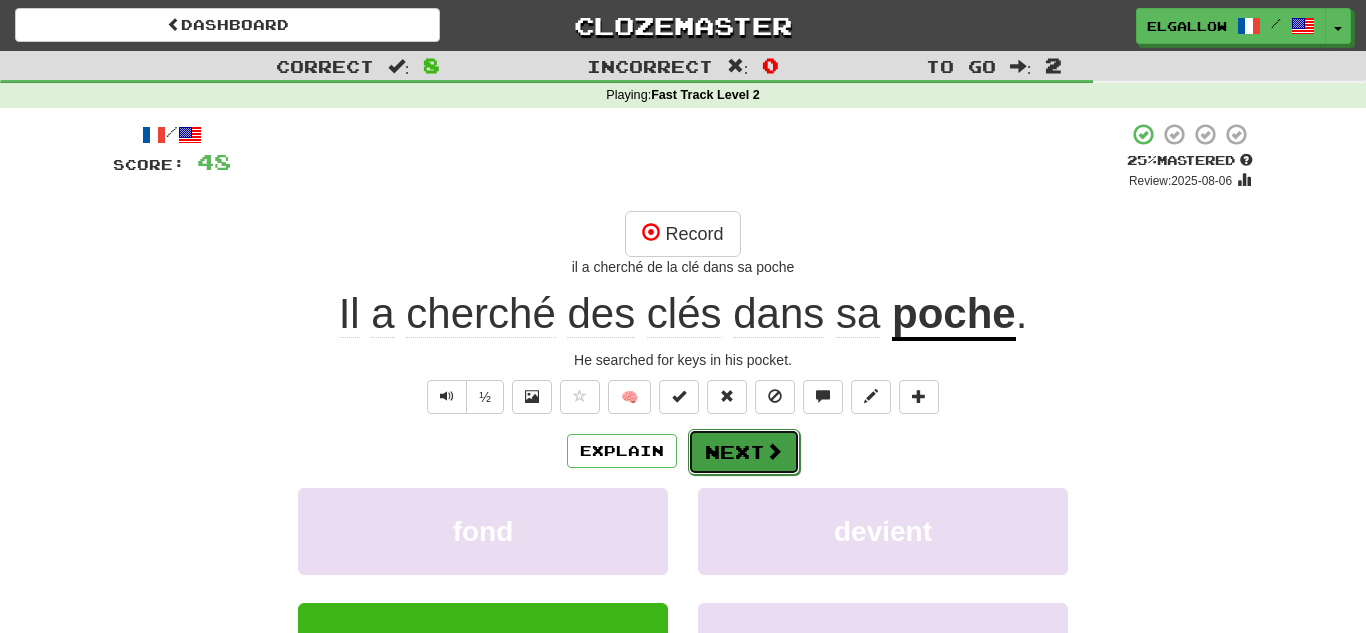click on "Next" at bounding box center [744, 452] 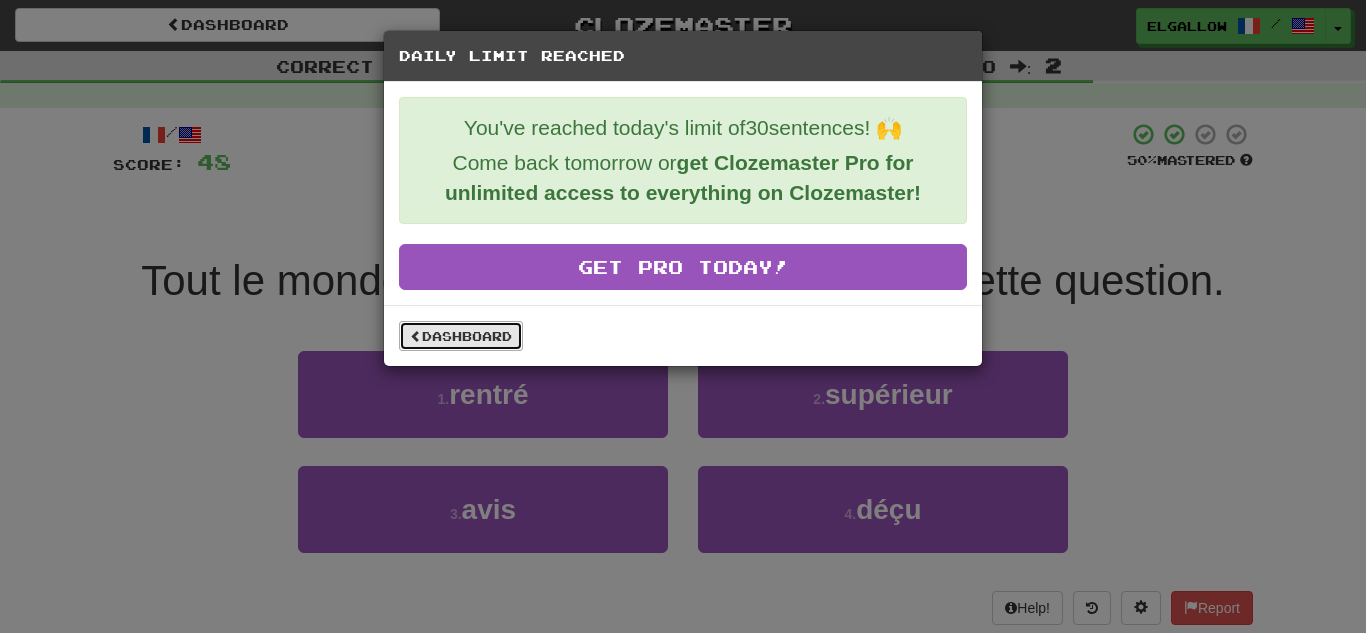 click on "Dashboard" at bounding box center (461, 336) 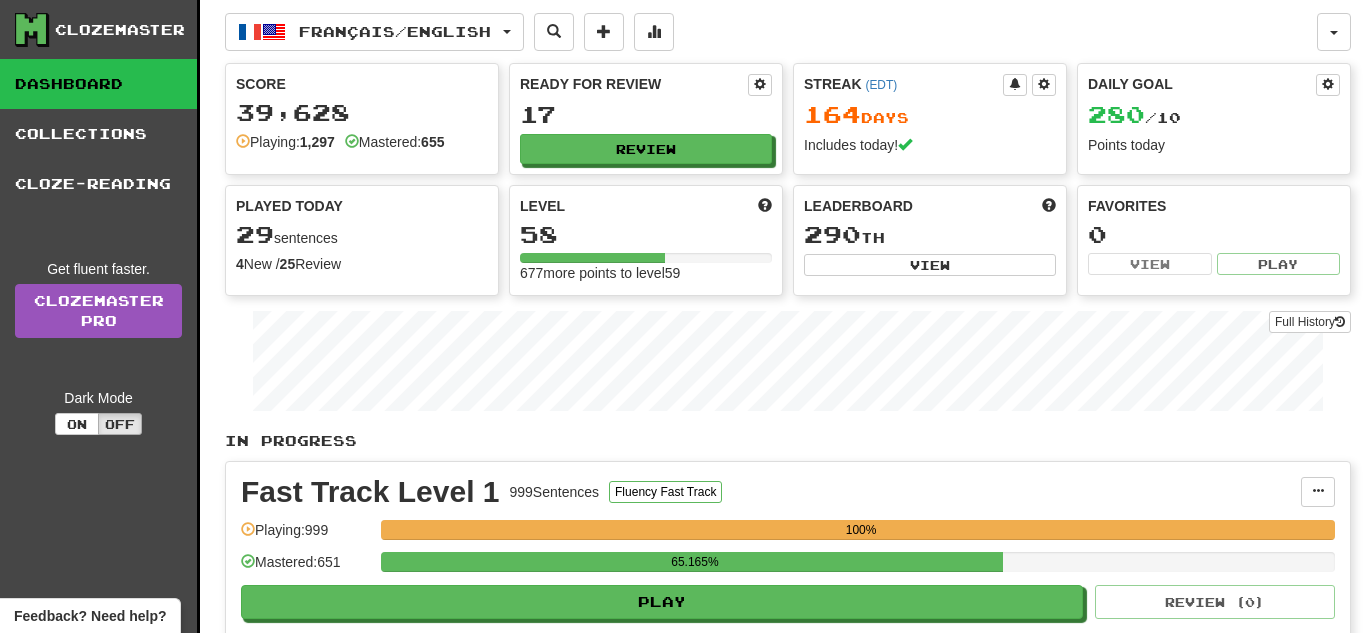 scroll, scrollTop: 0, scrollLeft: 0, axis: both 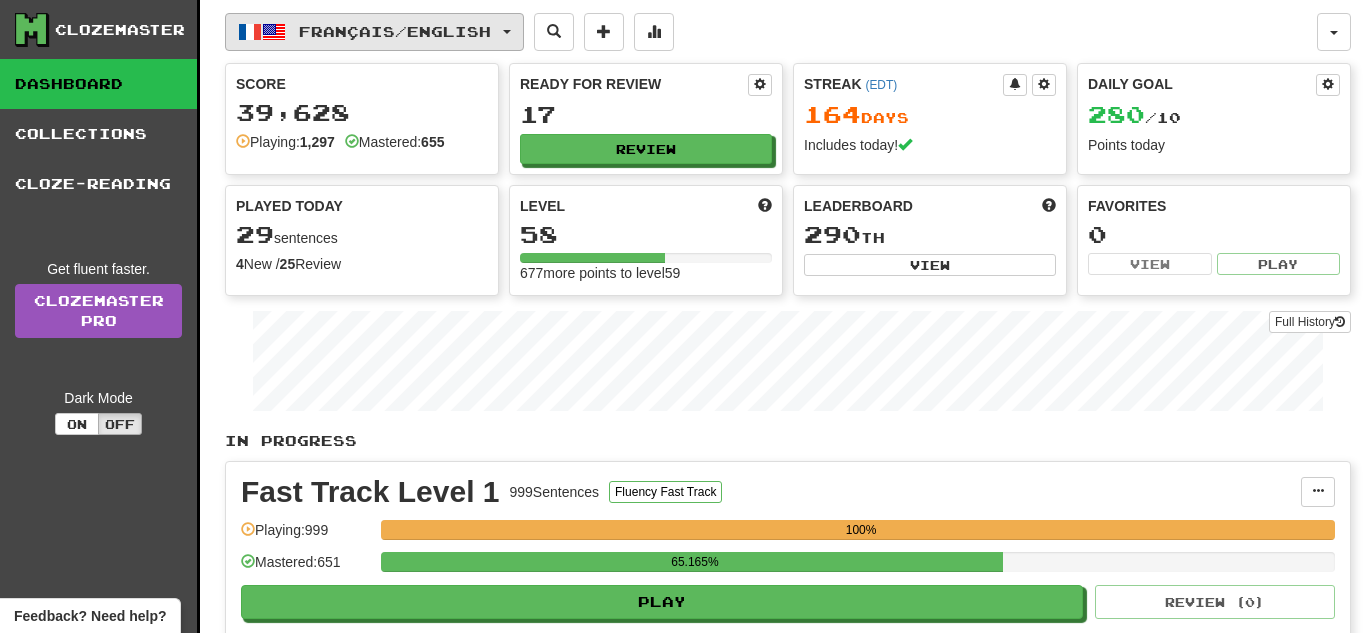 click on "Français  /  English" at bounding box center (395, 31) 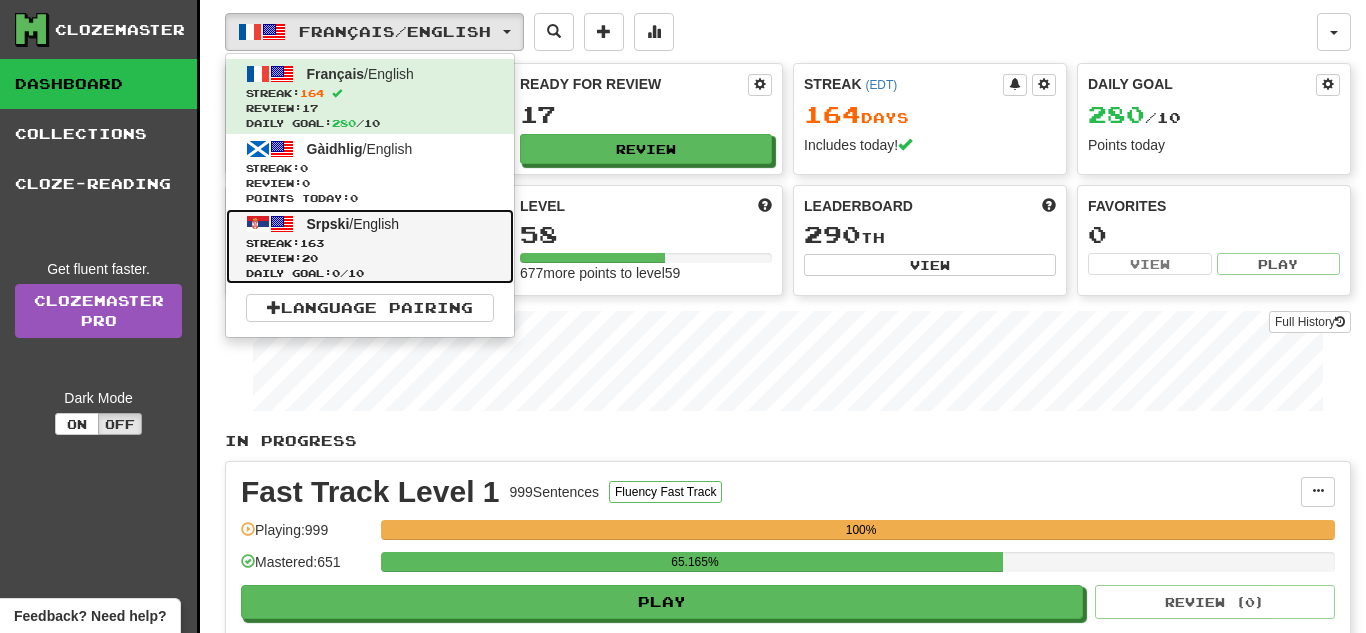 click on "Streak:  163" at bounding box center [370, 243] 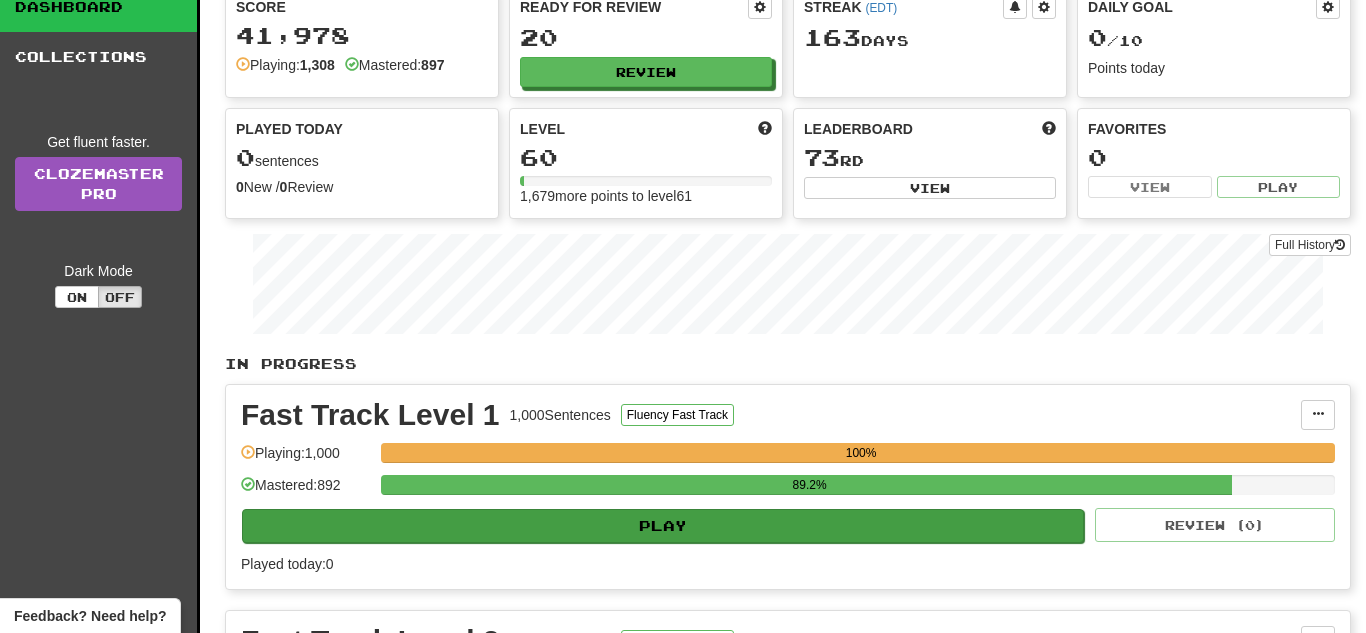 scroll, scrollTop: 72, scrollLeft: 0, axis: vertical 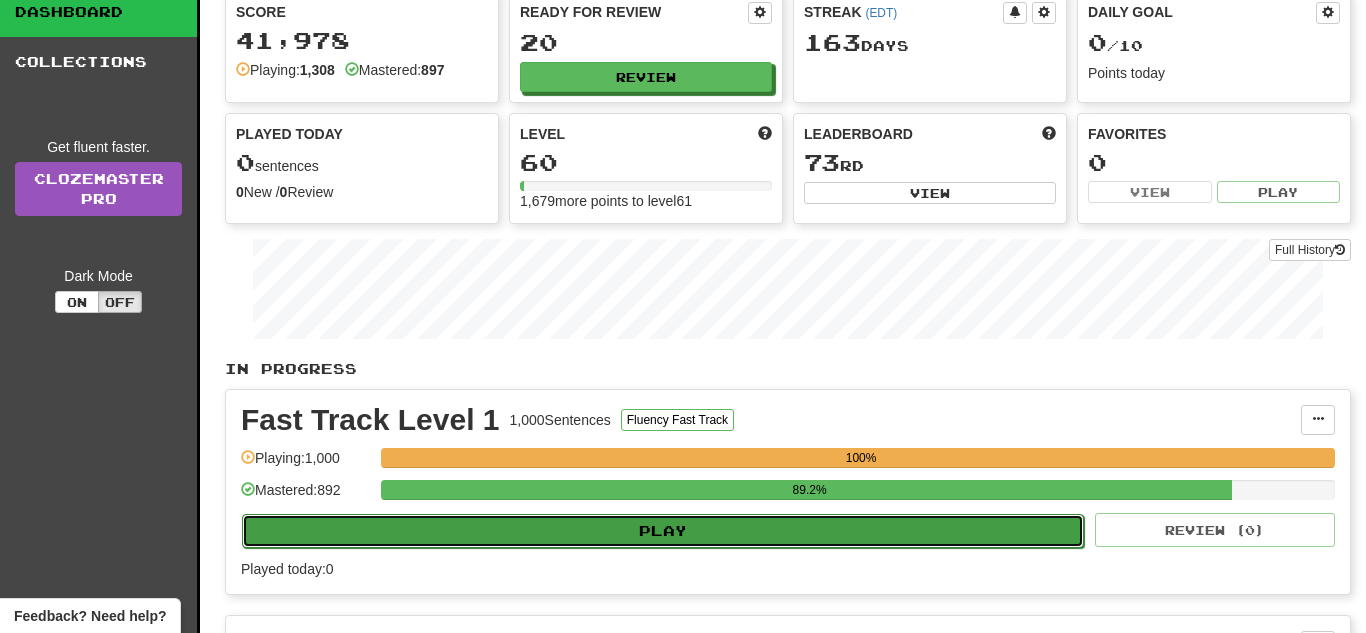 click on "Play" at bounding box center (663, 531) 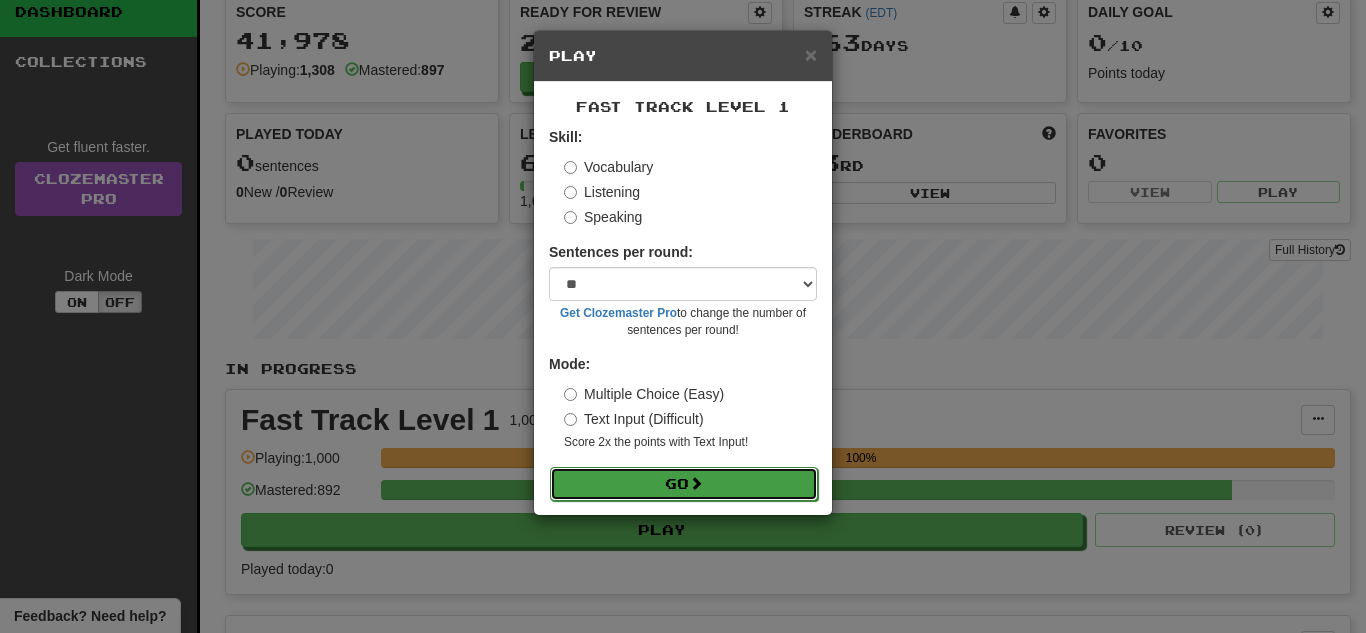click on "Go" at bounding box center (684, 484) 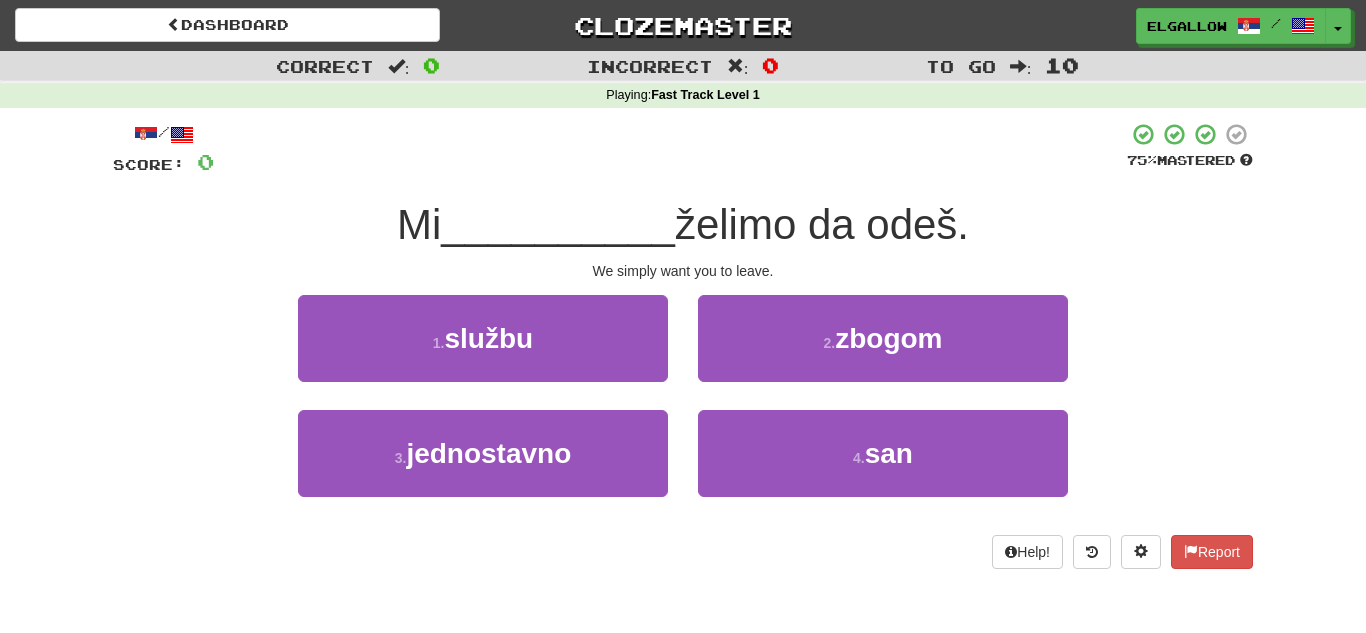 scroll, scrollTop: 0, scrollLeft: 0, axis: both 